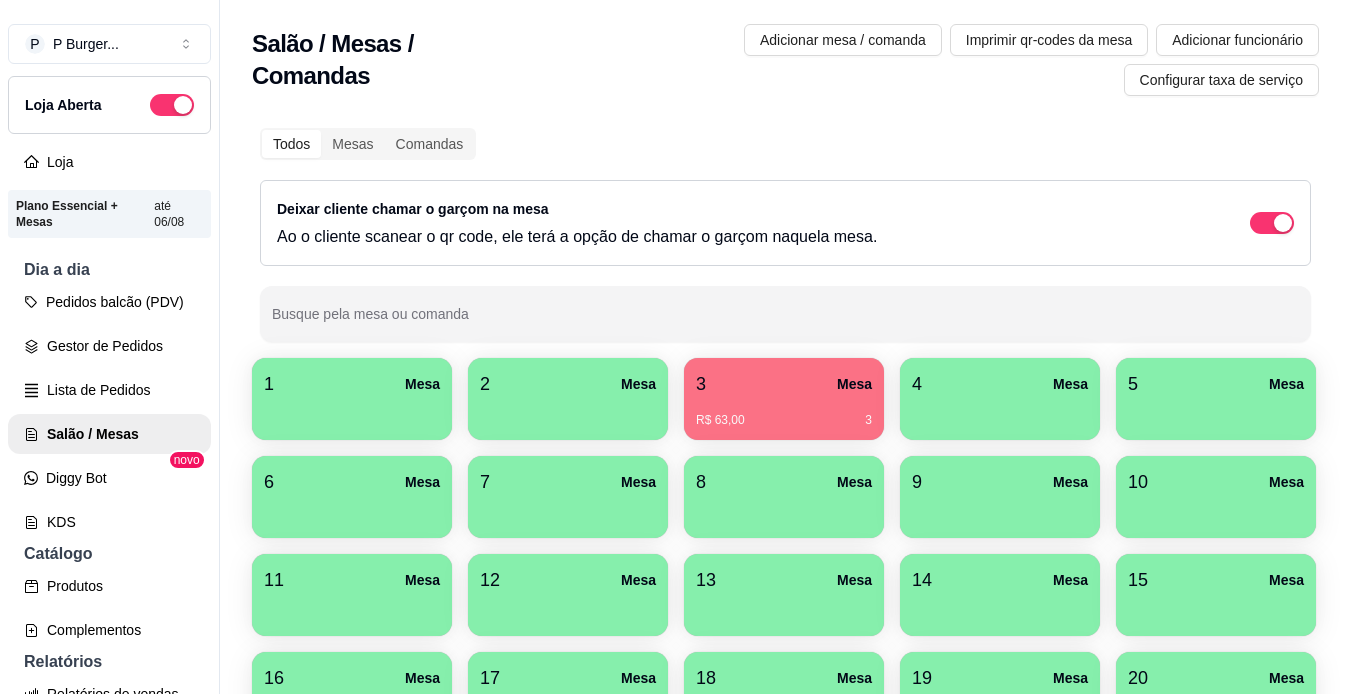 scroll, scrollTop: 0, scrollLeft: 0, axis: both 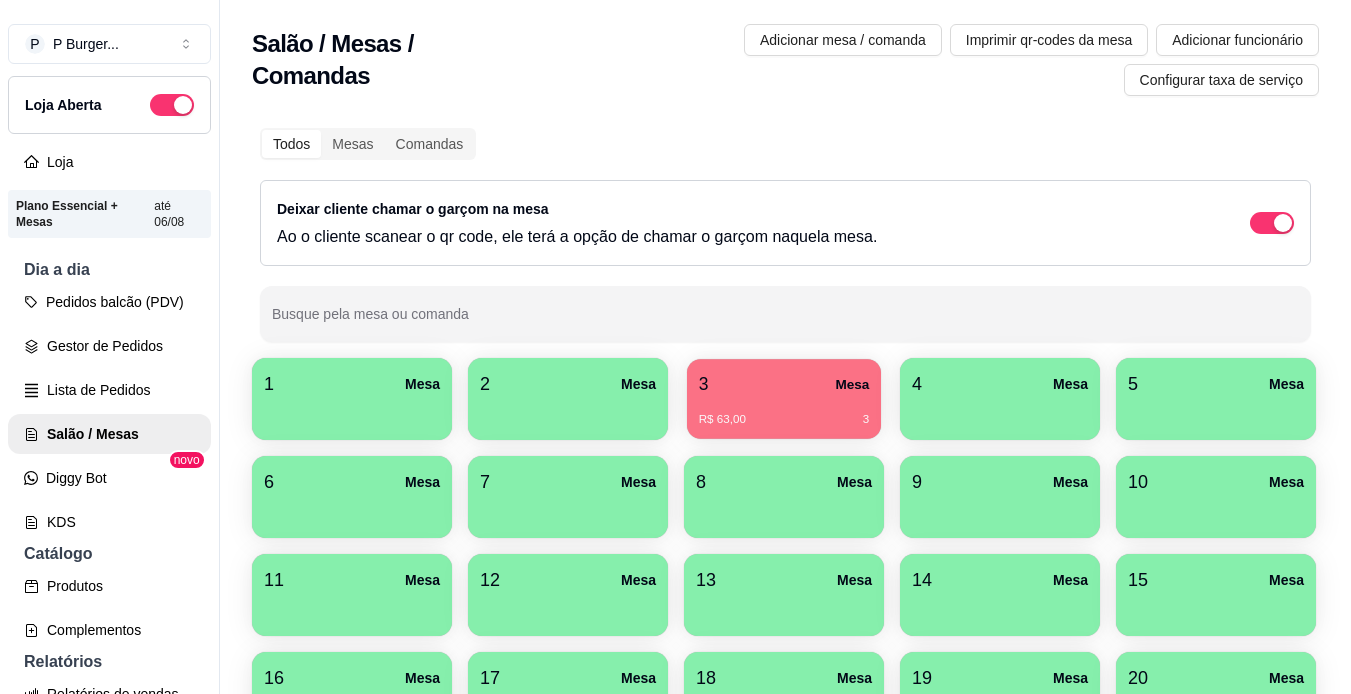 click on "3 Mesa" at bounding box center [784, 384] 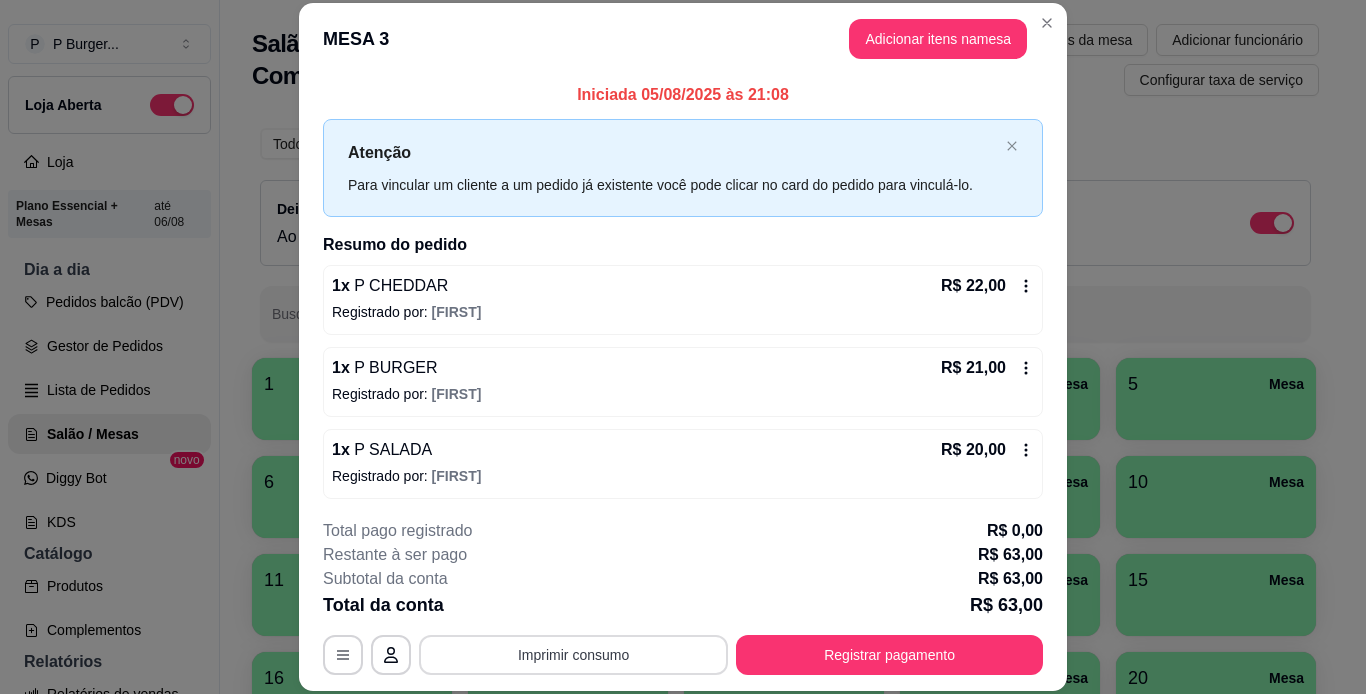 click on "Imprimir consumo" at bounding box center (573, 655) 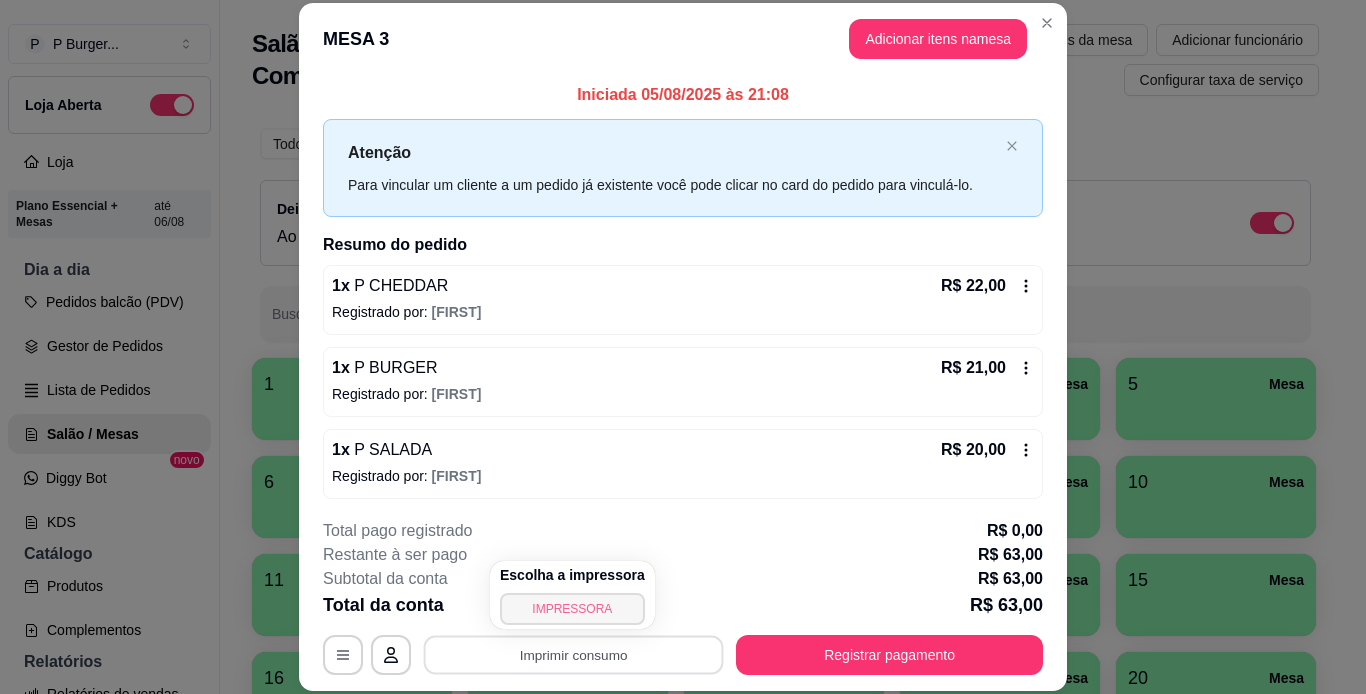 click on "IMPRESSORA" at bounding box center (572, 609) 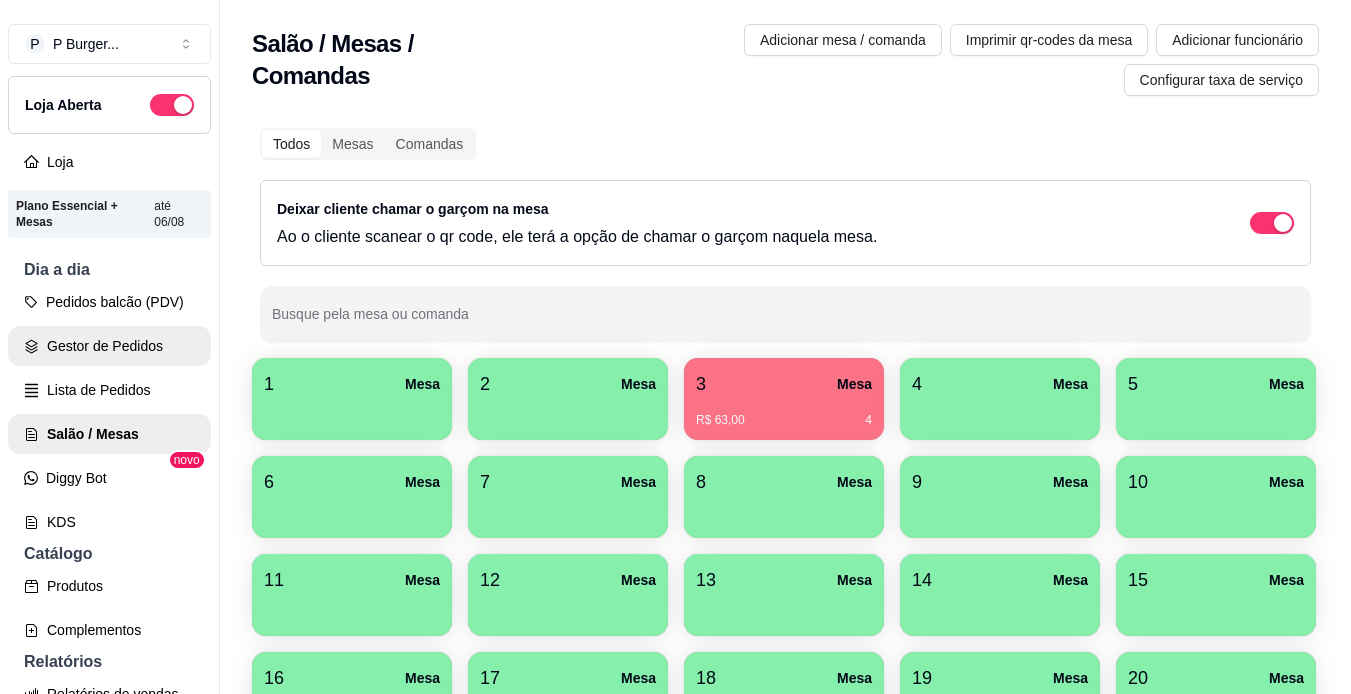 click on "Gestor de Pedidos" at bounding box center [109, 346] 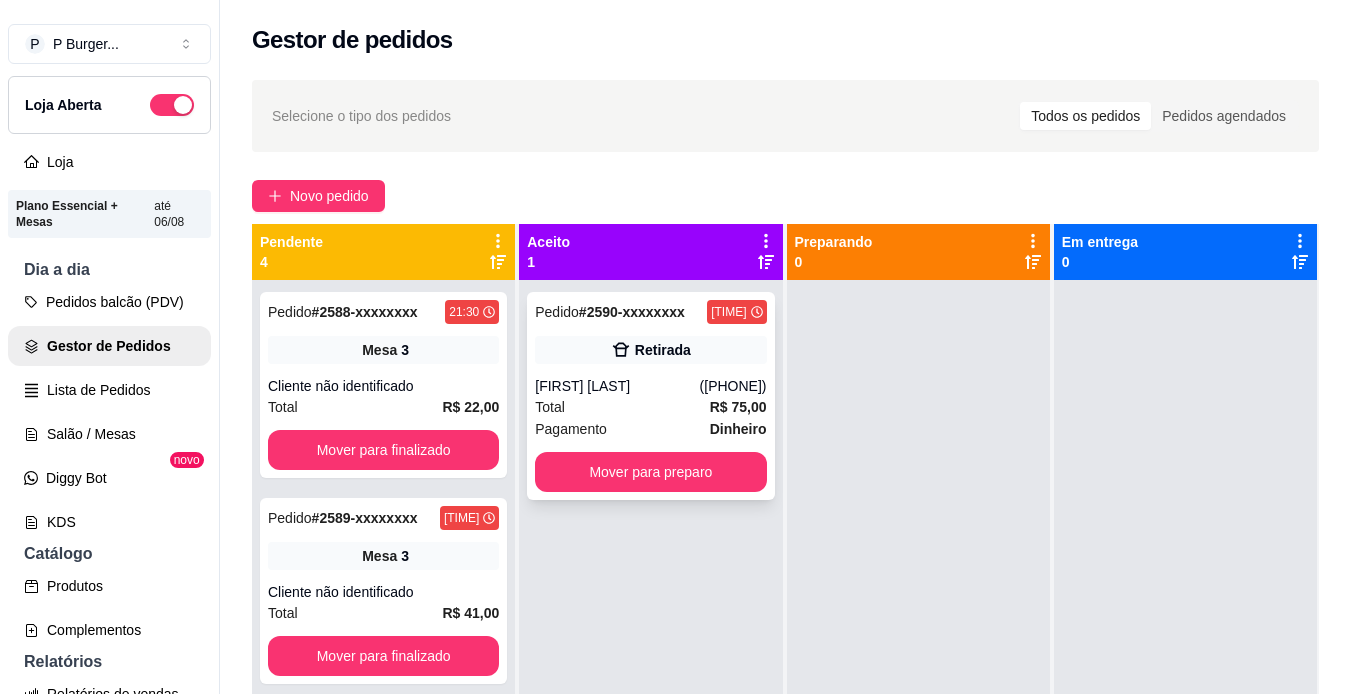 click on "Pagamento Dinheiro" at bounding box center [650, 429] 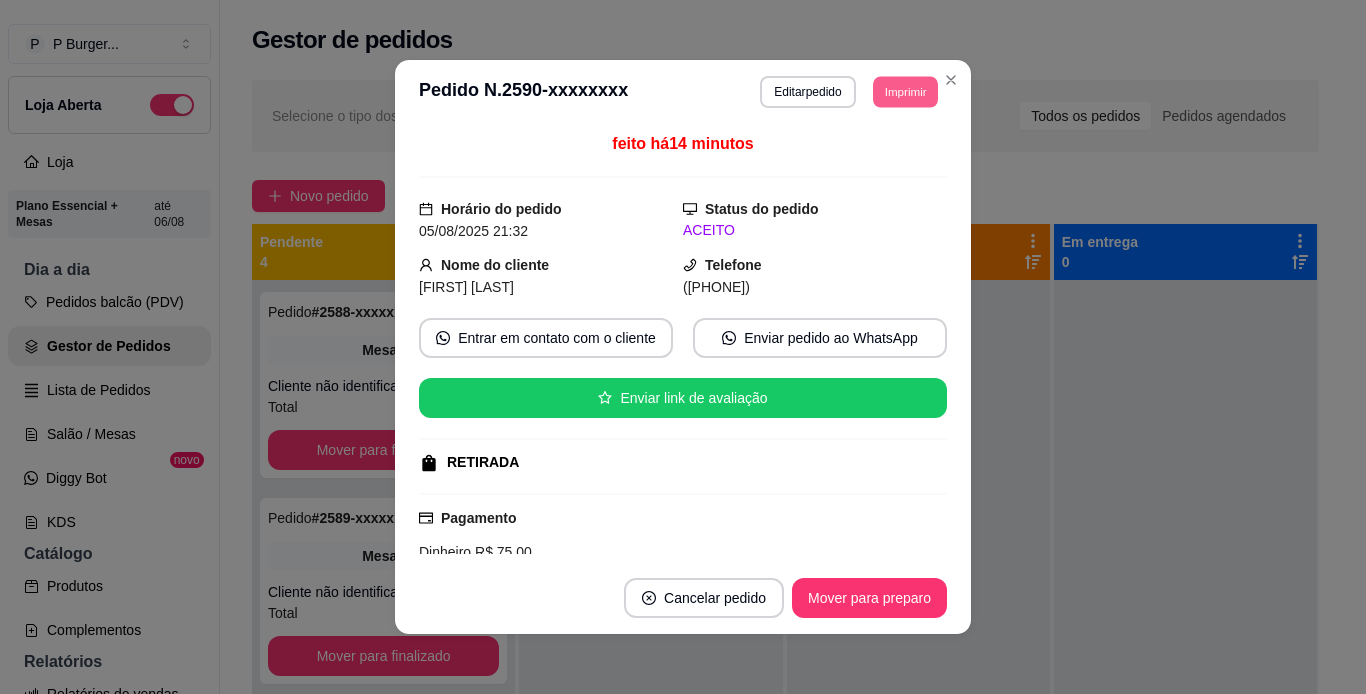 click on "Imprimir" at bounding box center (905, 91) 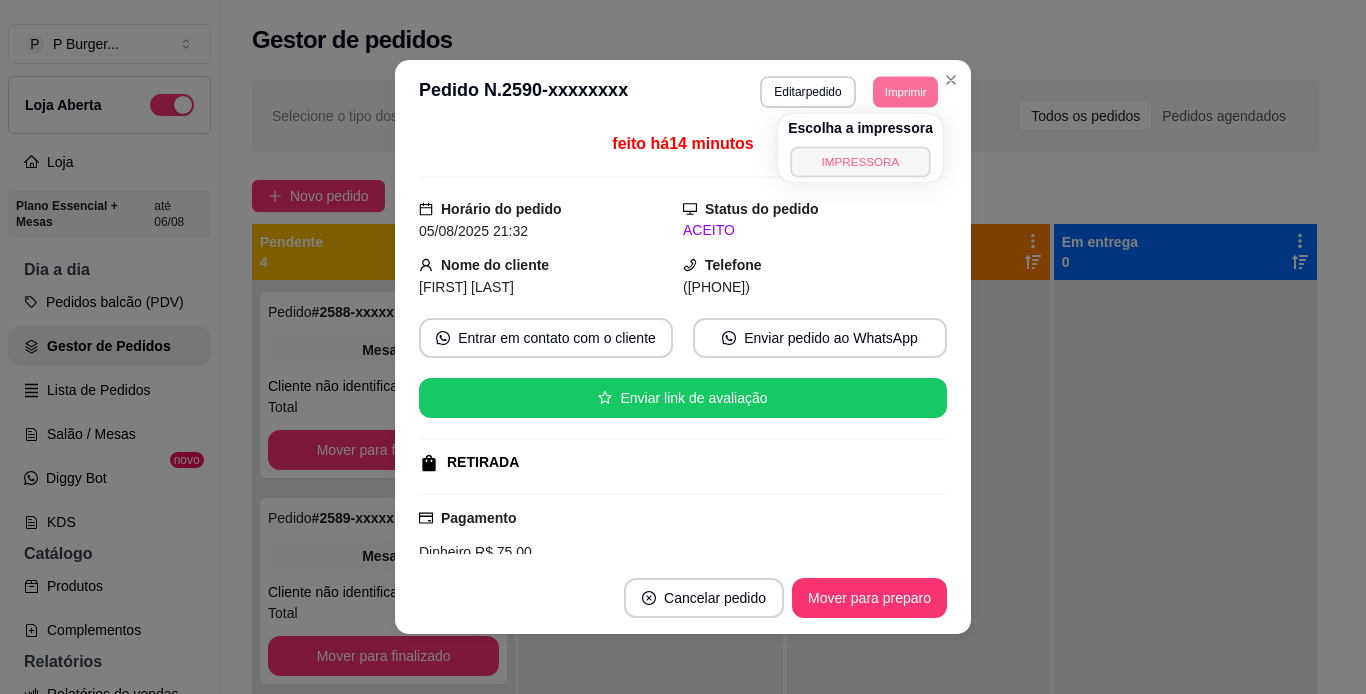 click on "IMPRESSORA" at bounding box center [860, 161] 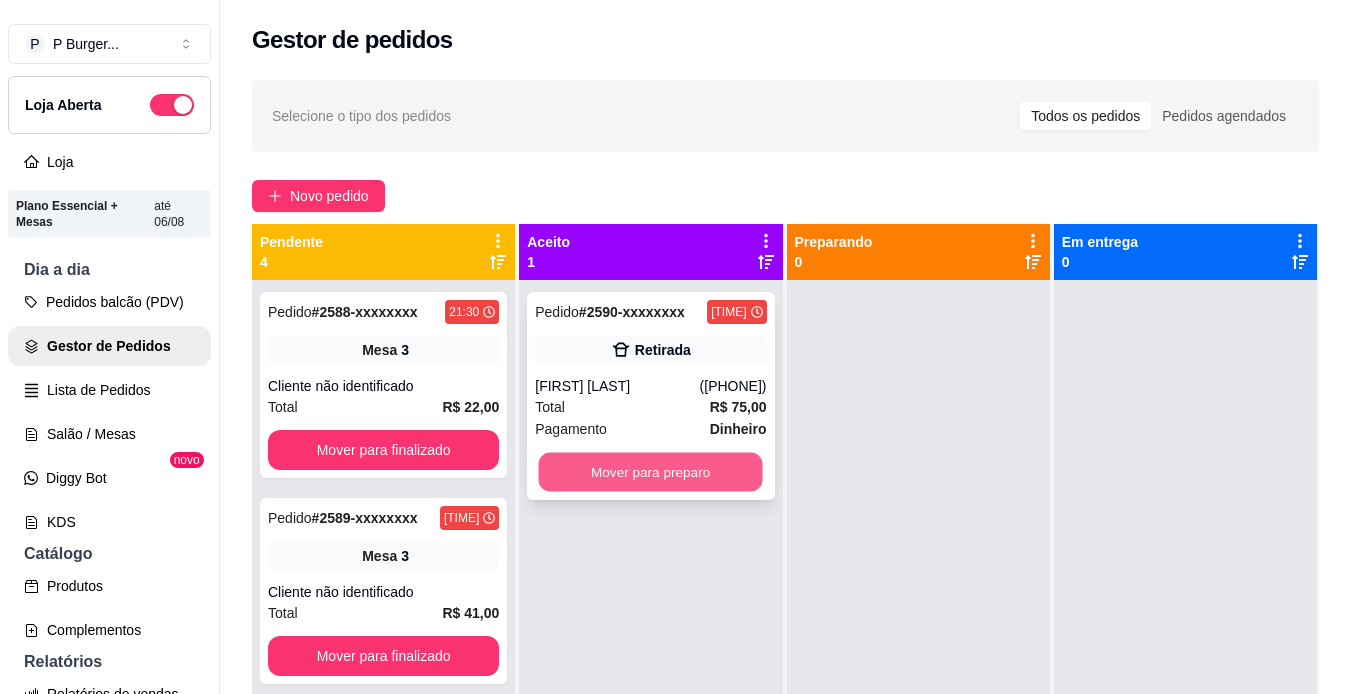 click on "Mover para preparo" at bounding box center (651, 472) 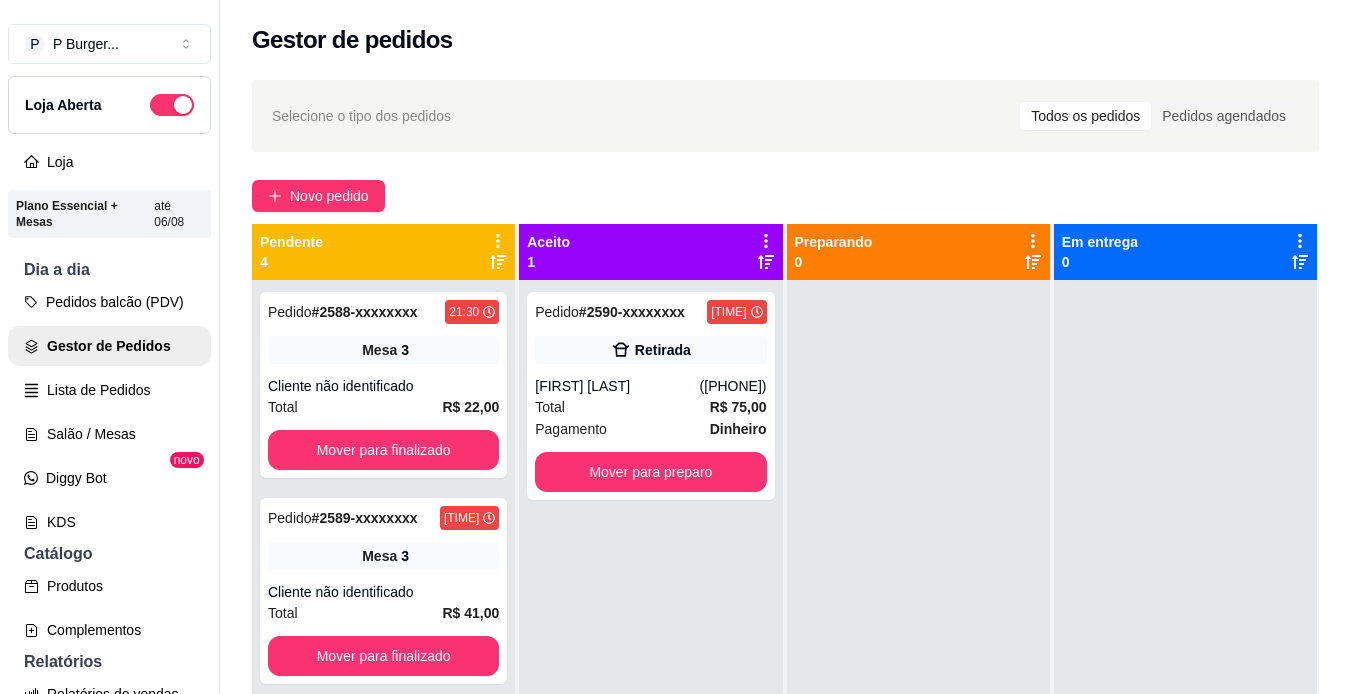 click at bounding box center [918, 627] 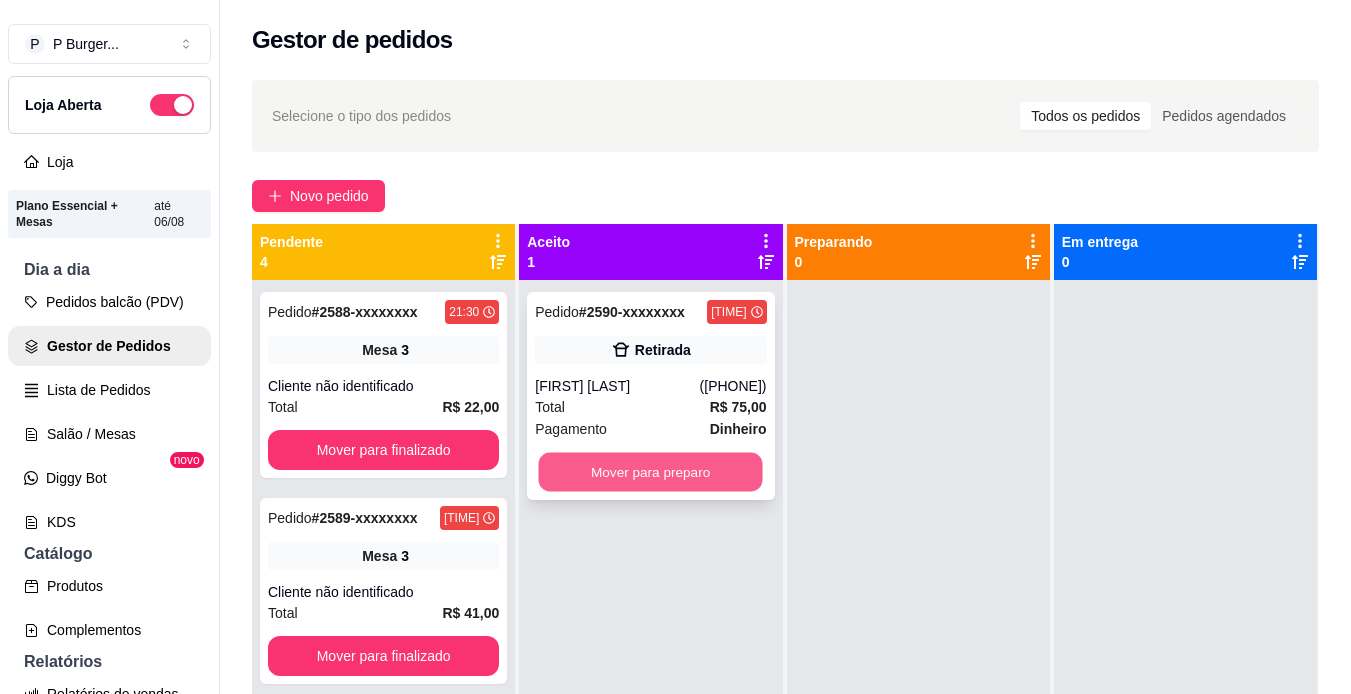 click on "Mover para preparo" at bounding box center [651, 472] 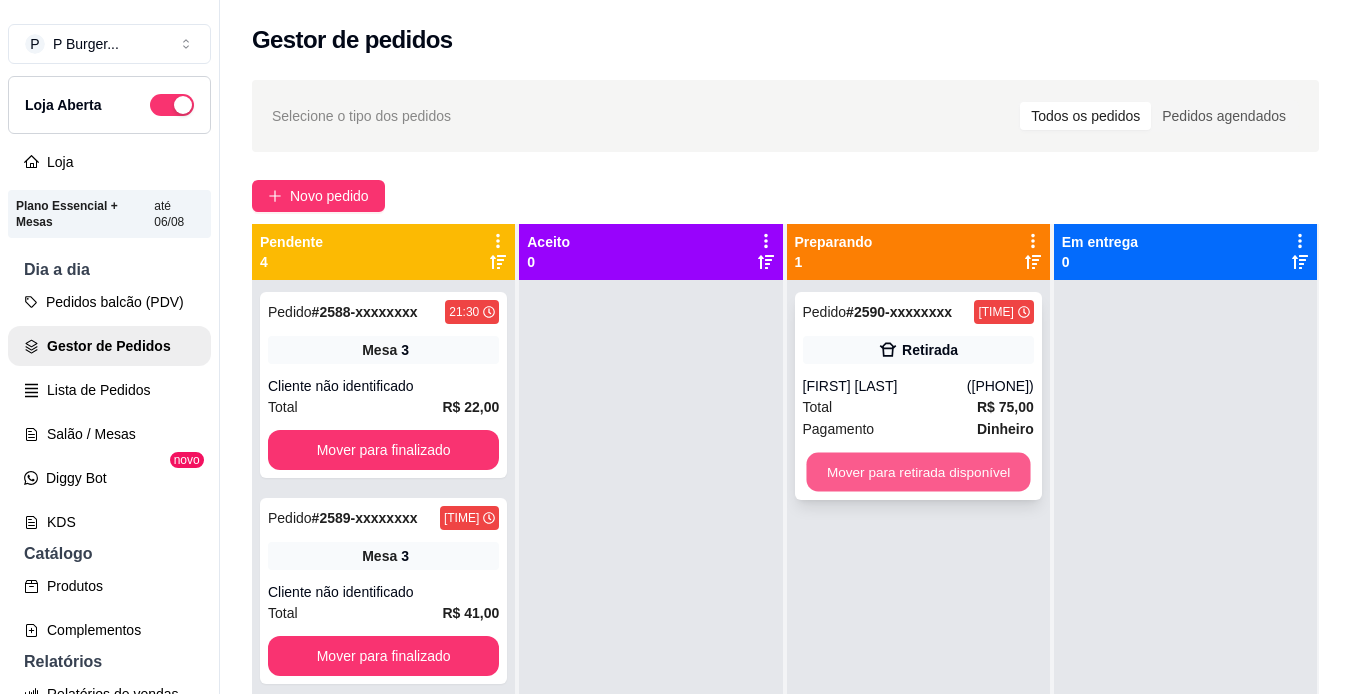 click on "Mover para retirada disponível" at bounding box center (918, 472) 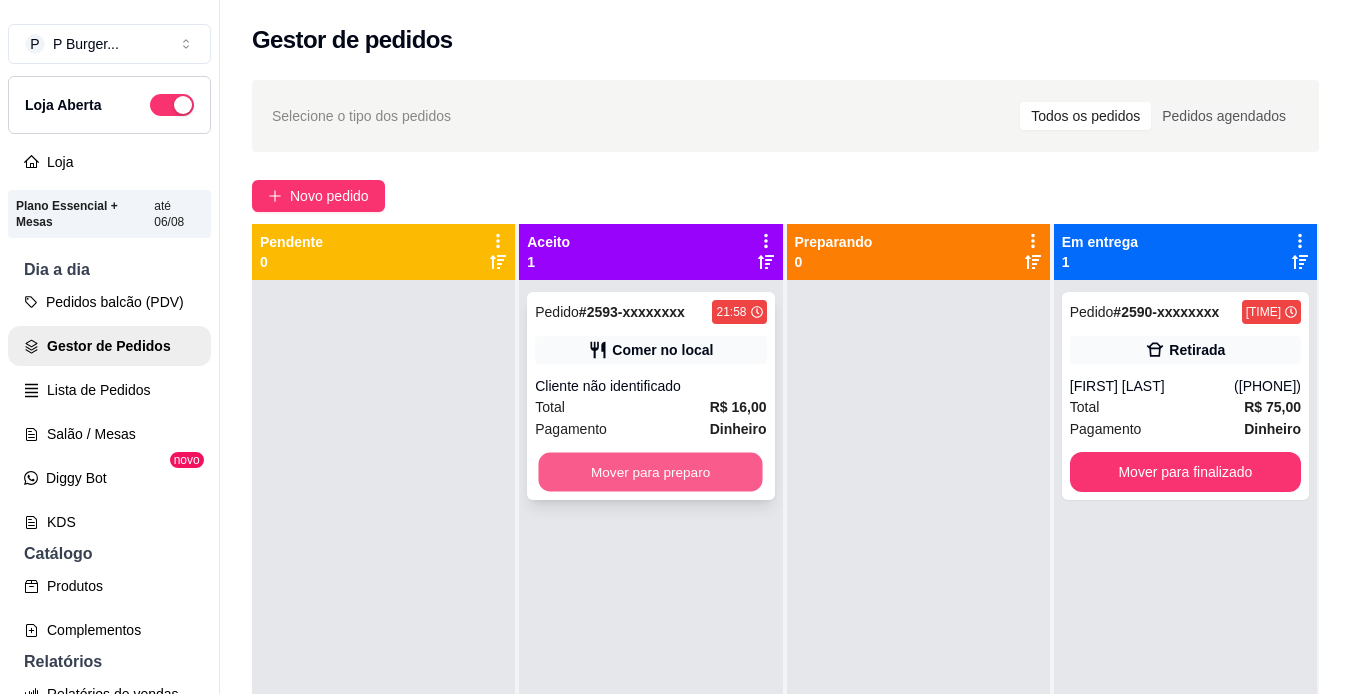 click on "Mover para preparo" at bounding box center (651, 472) 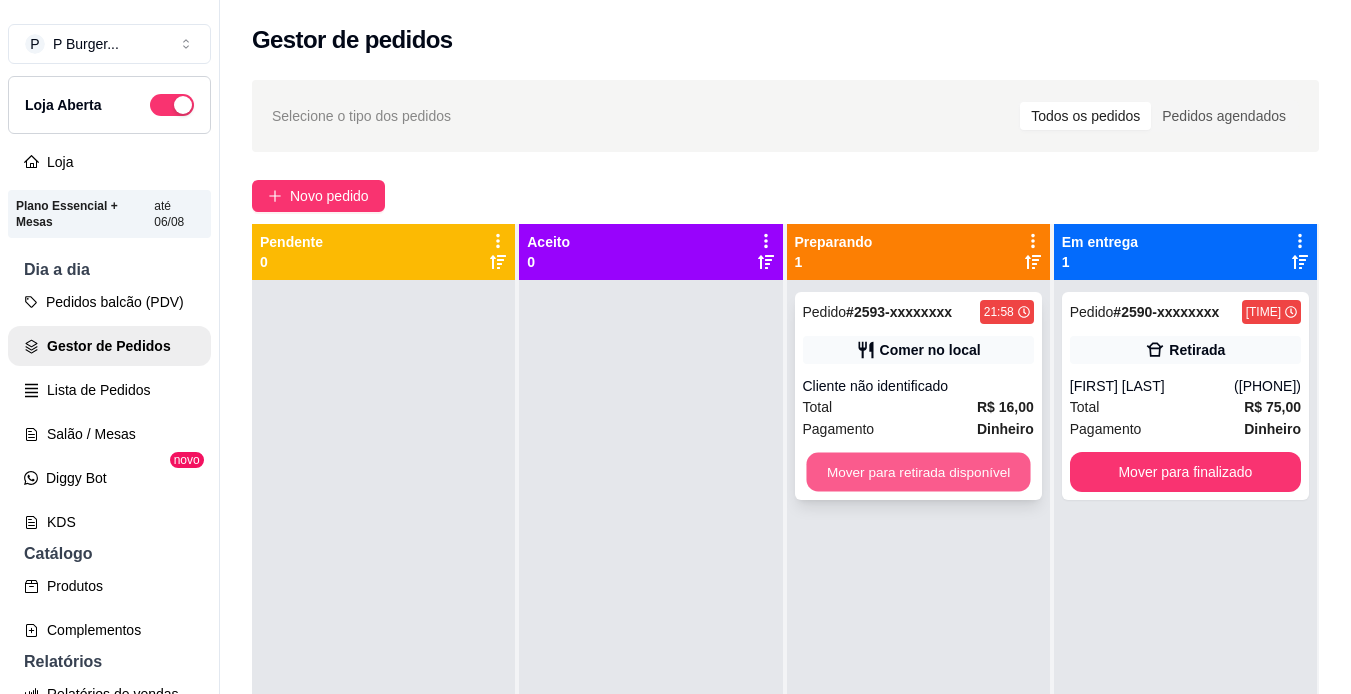 click on "Mover para retirada disponível" at bounding box center (918, 472) 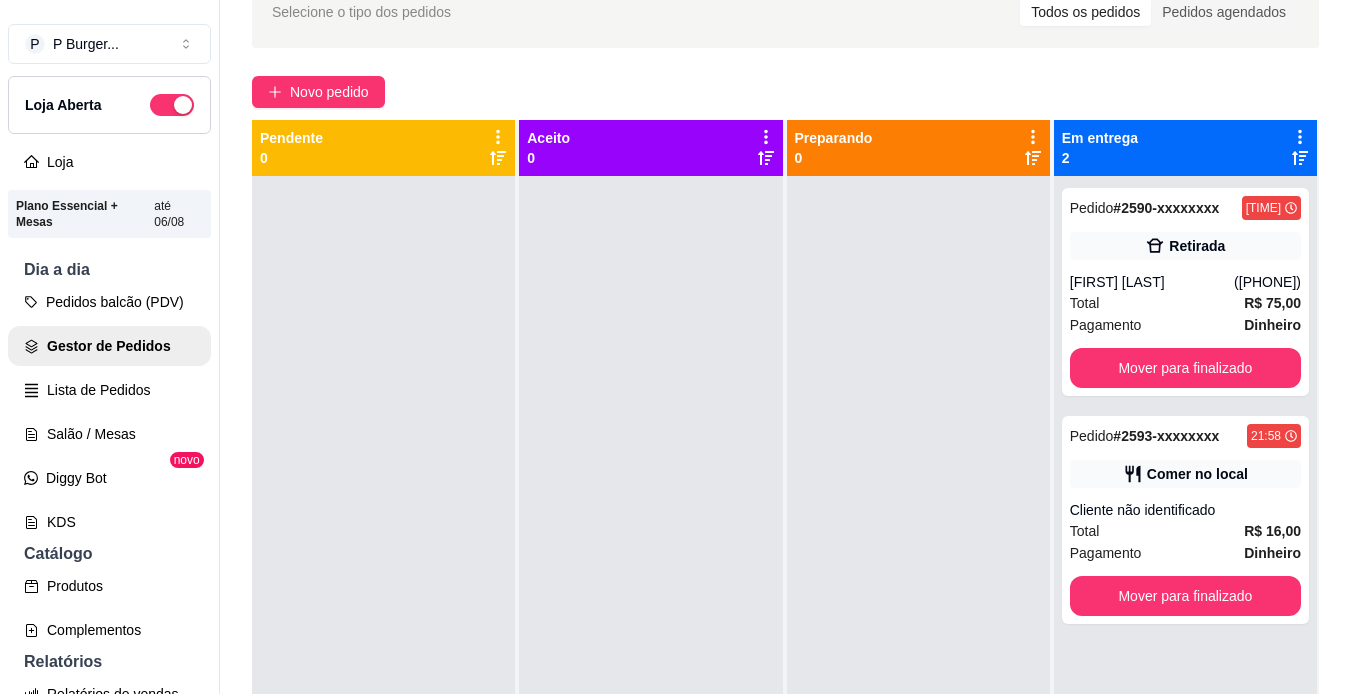scroll, scrollTop: 125, scrollLeft: 0, axis: vertical 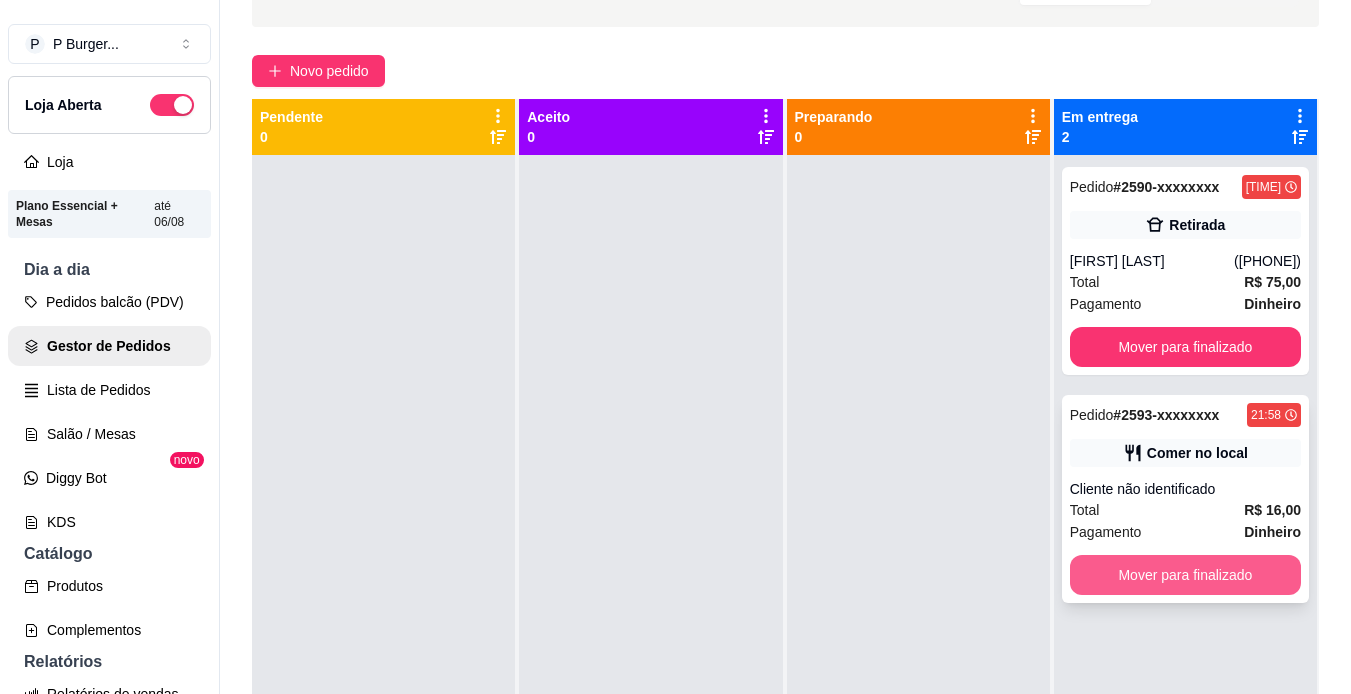 click on "Mover para finalizado" at bounding box center [1185, 575] 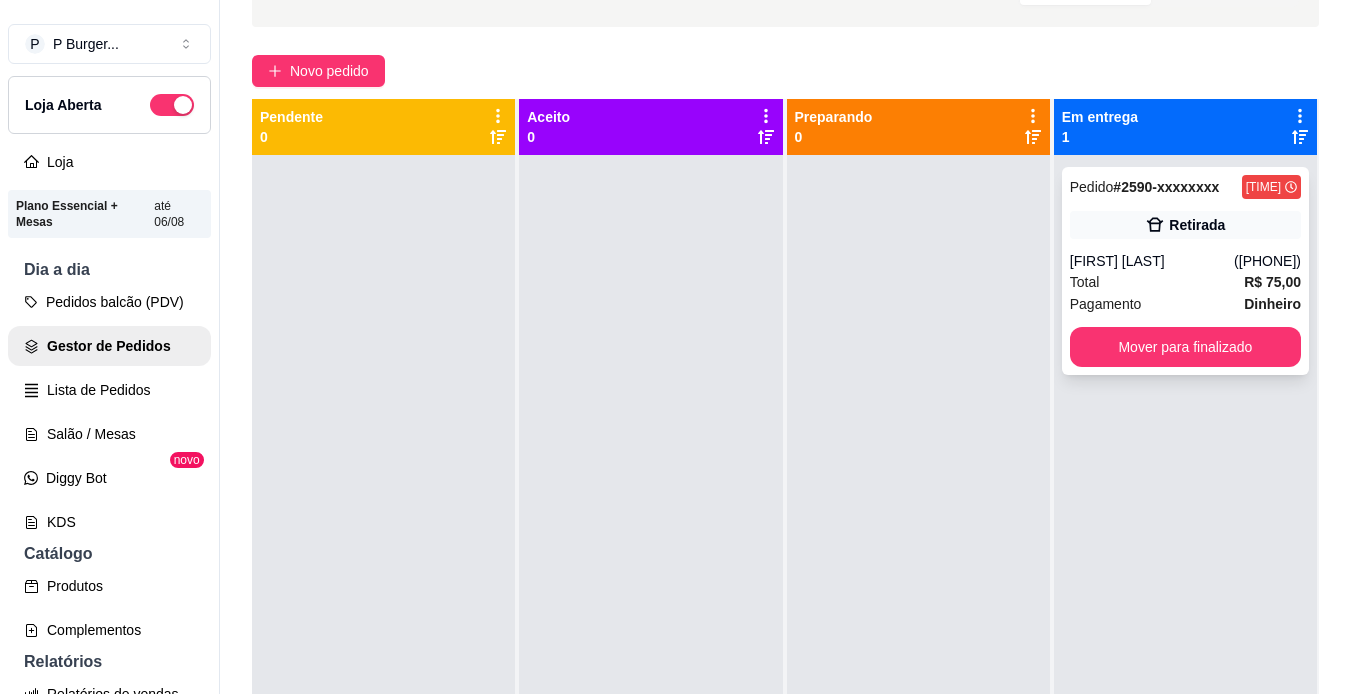 click on "Pagamento Dinheiro" at bounding box center (1185, 304) 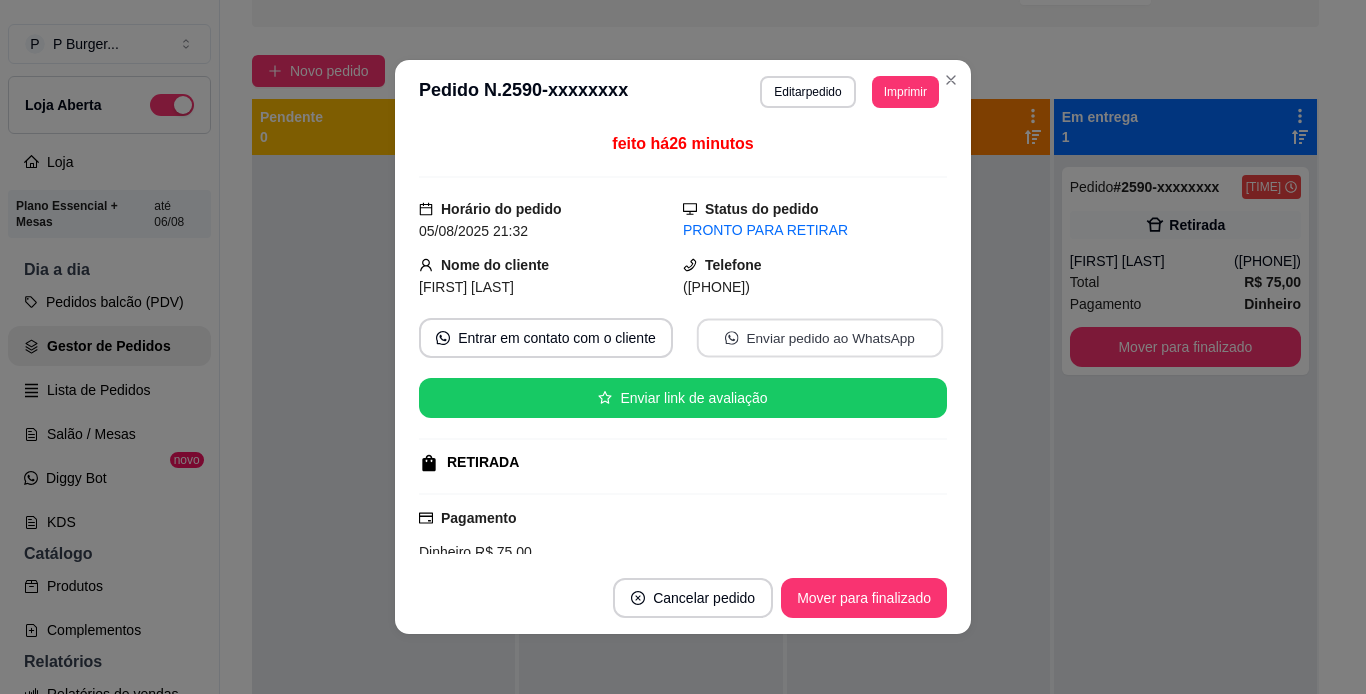 click on "Enviar pedido ao WhatsApp" at bounding box center [820, 338] 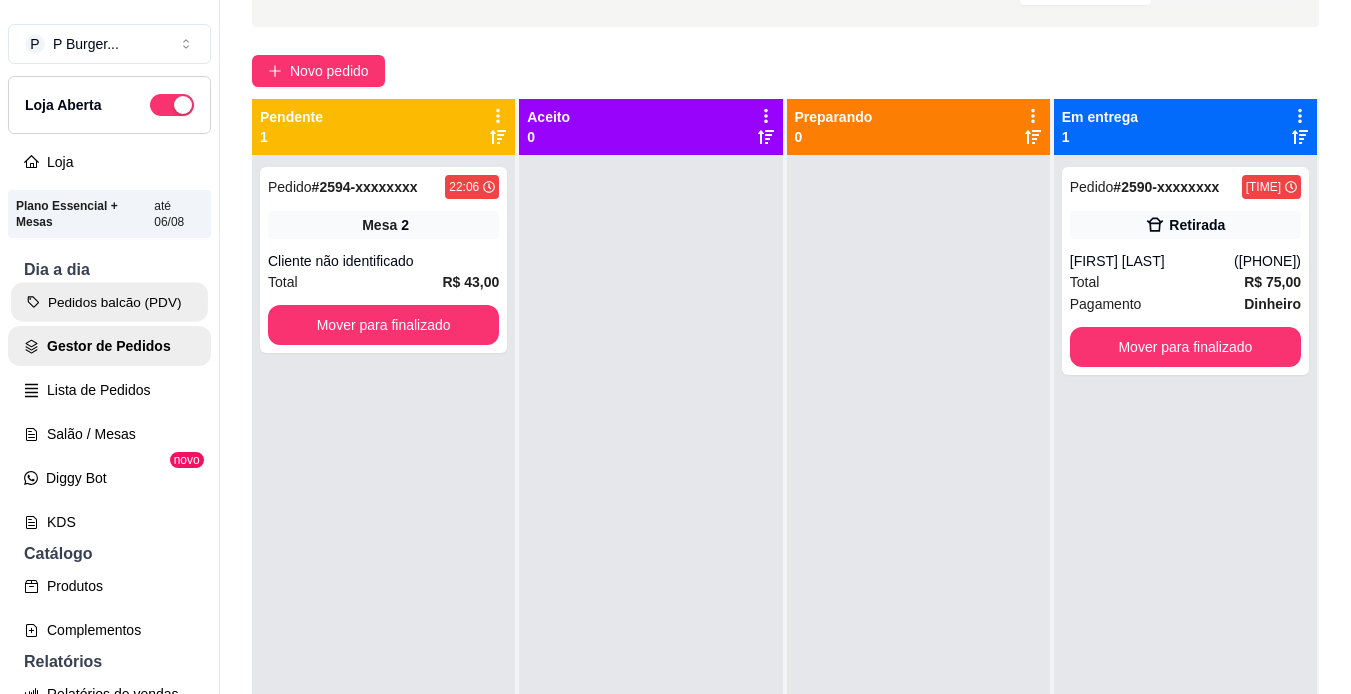 click on "Pedidos balcão (PDV)" at bounding box center [109, 302] 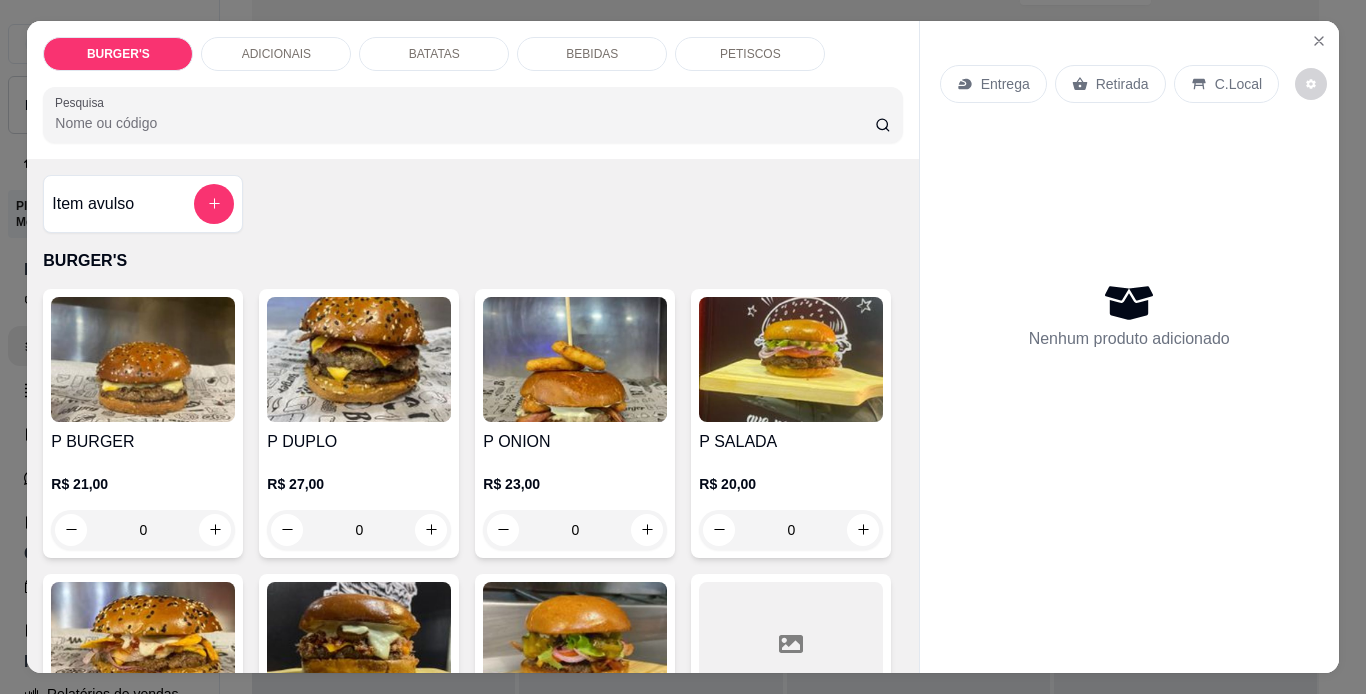 click at bounding box center [143, 359] 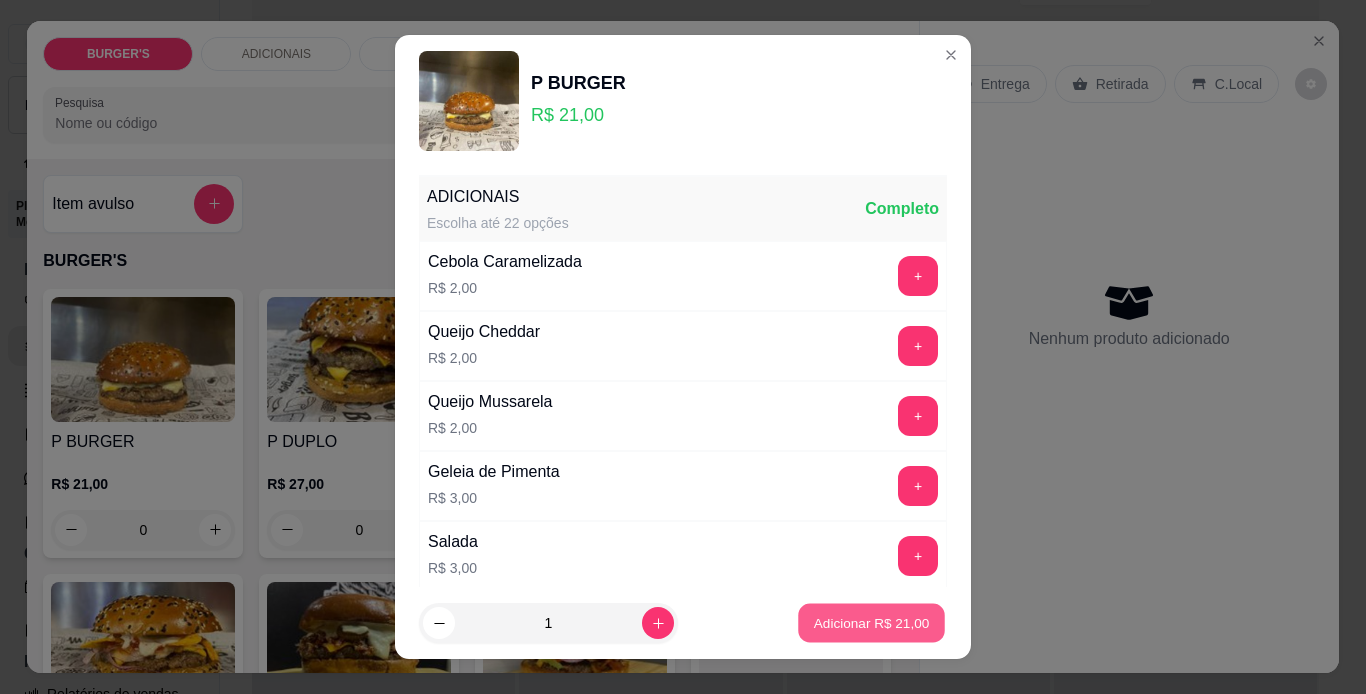 click on "Adicionar   R$ 21,00" at bounding box center (871, 623) 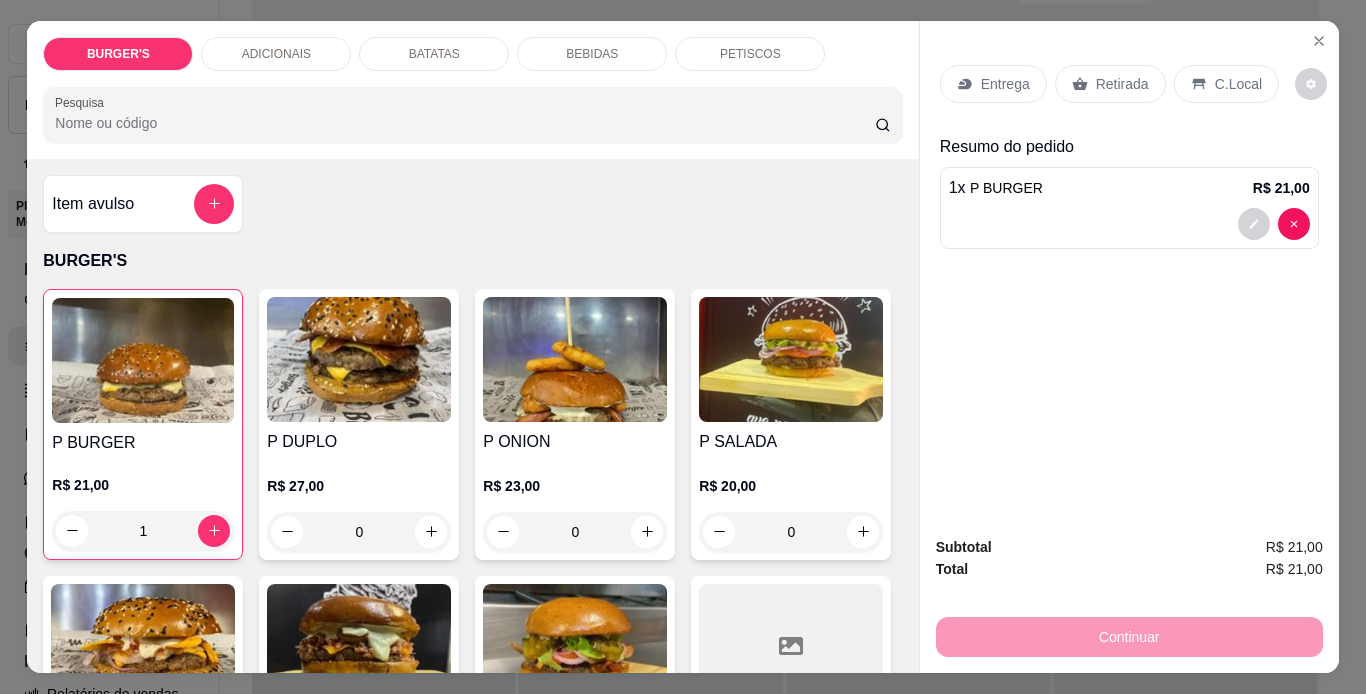 click on "Retirada" at bounding box center (1110, 84) 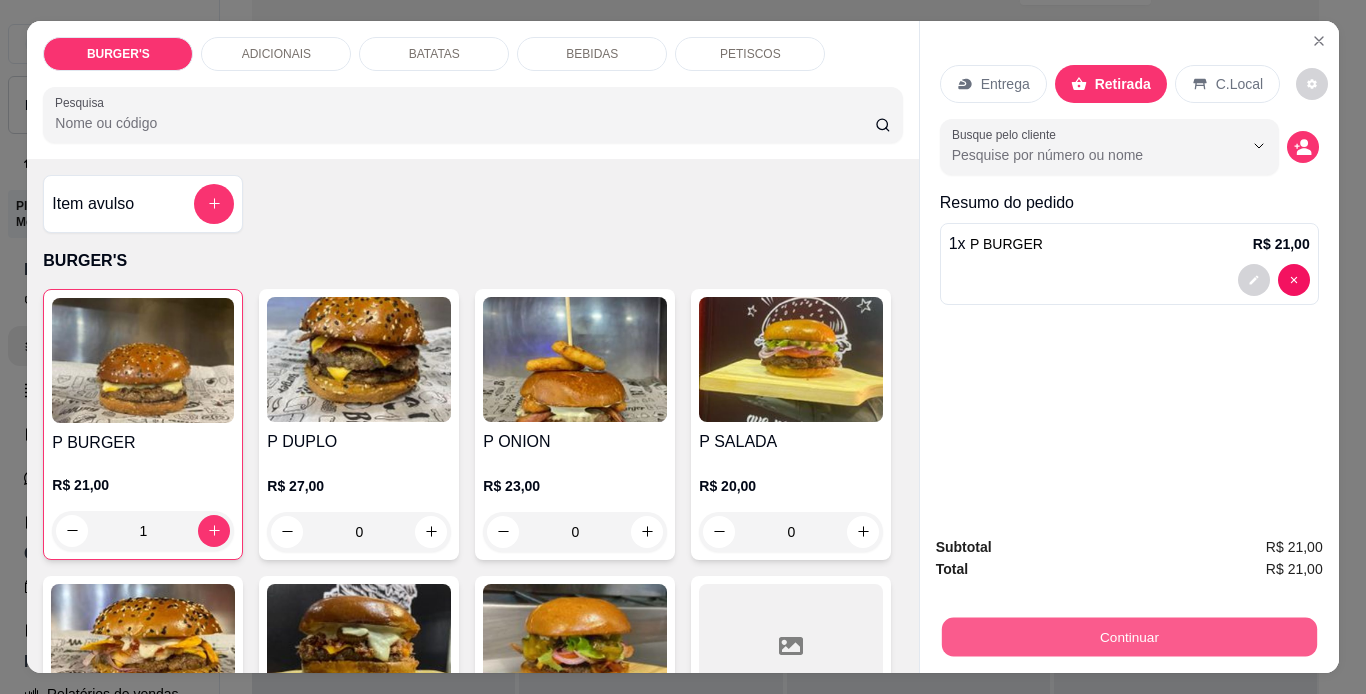 click on "Continuar" at bounding box center (1128, 637) 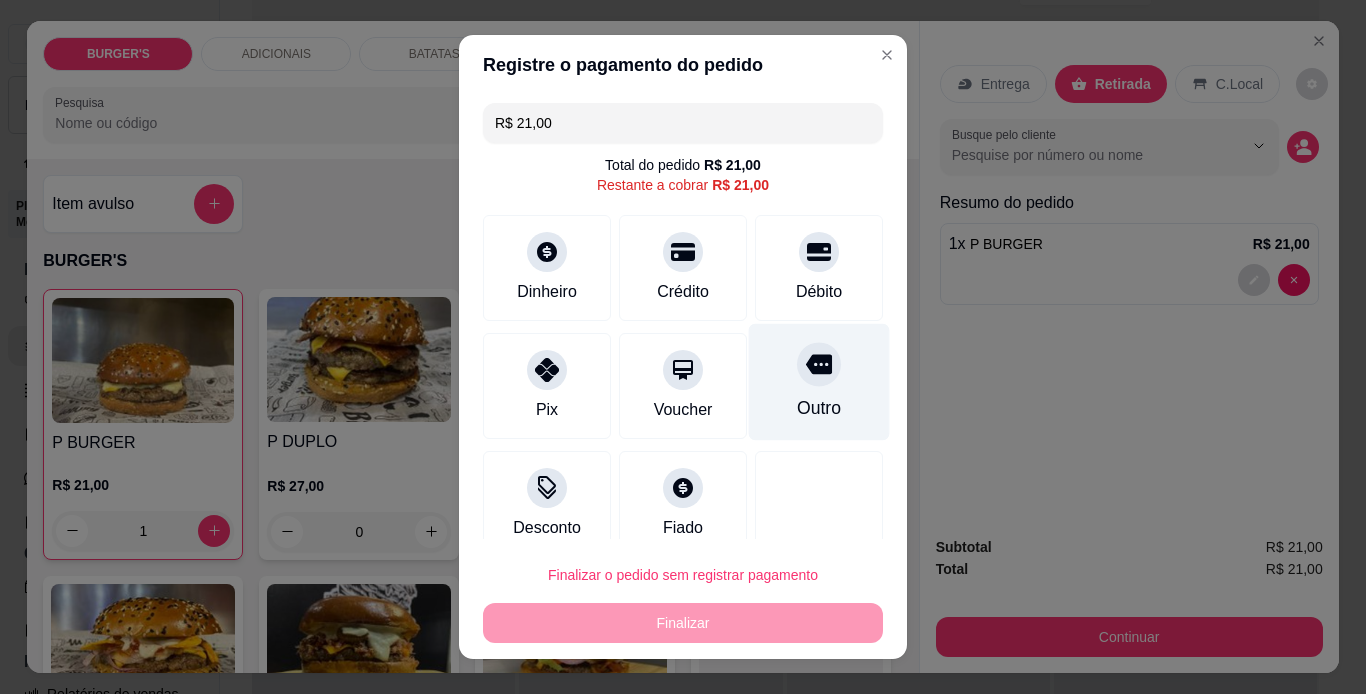 click on "Outro" at bounding box center (819, 381) 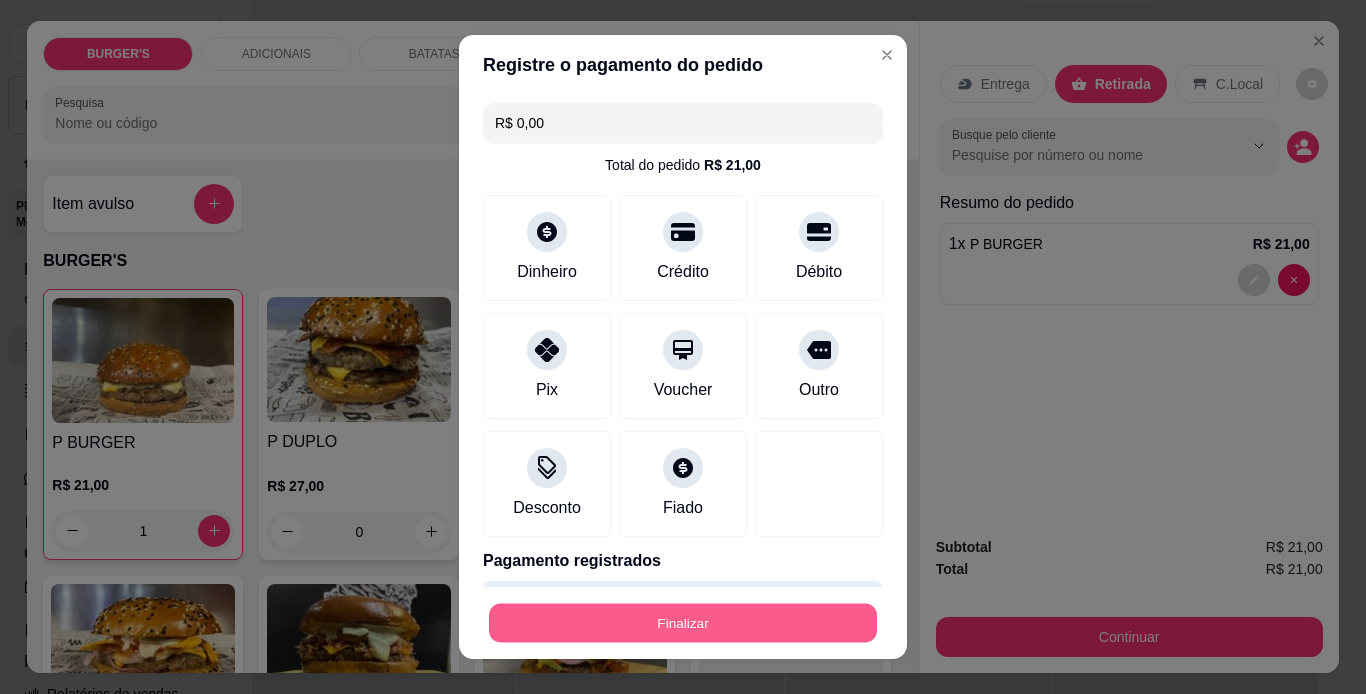 click on "Finalizar" at bounding box center [683, 623] 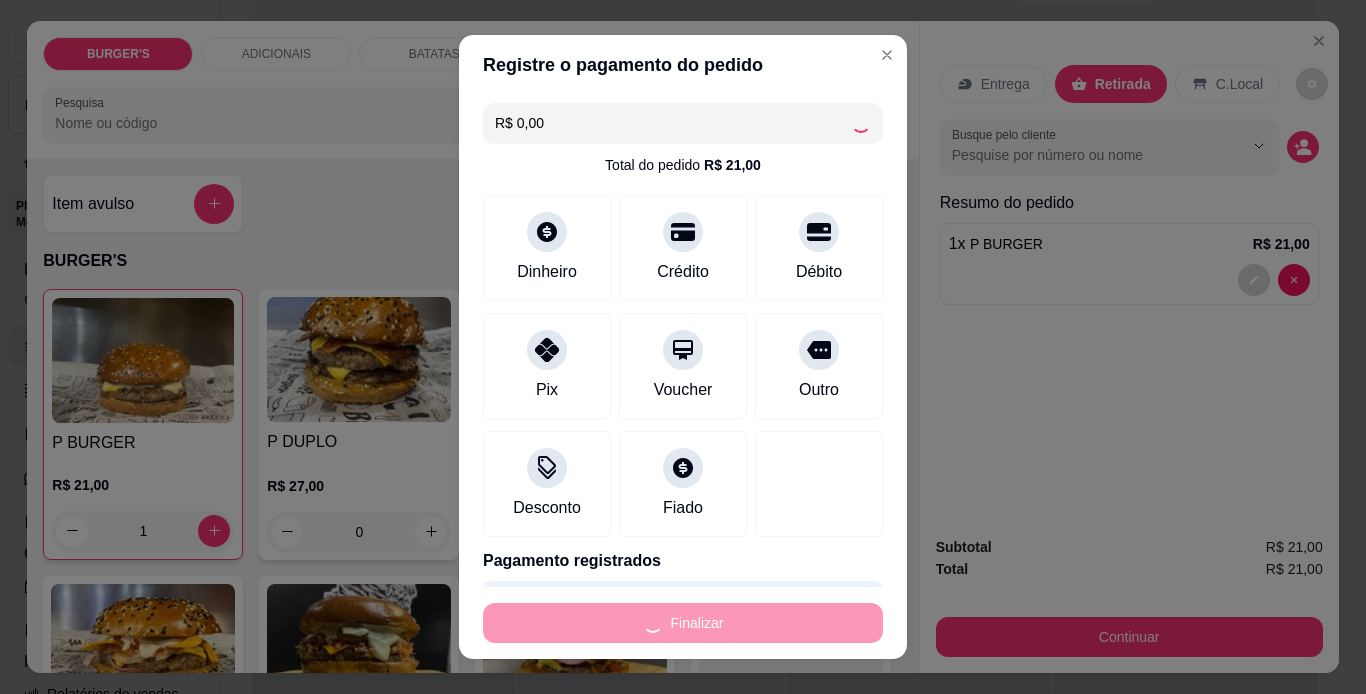 type on "0" 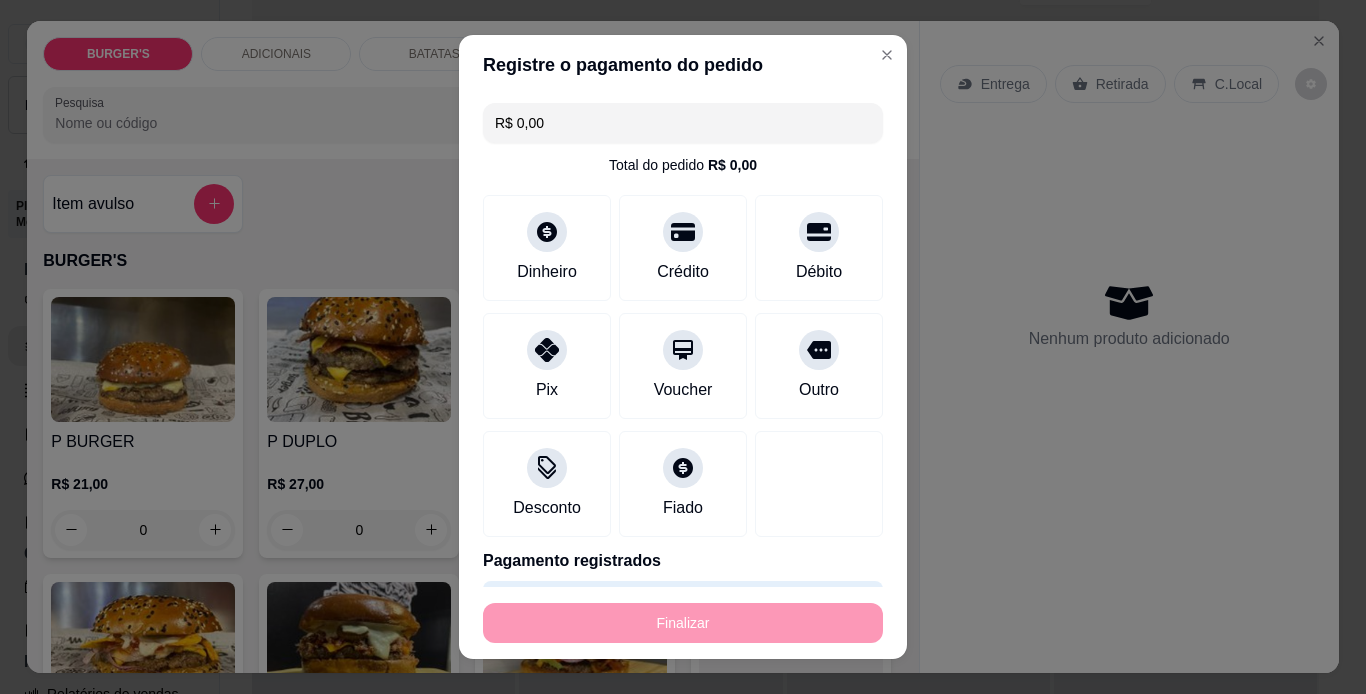 type on "-R$ 21,00" 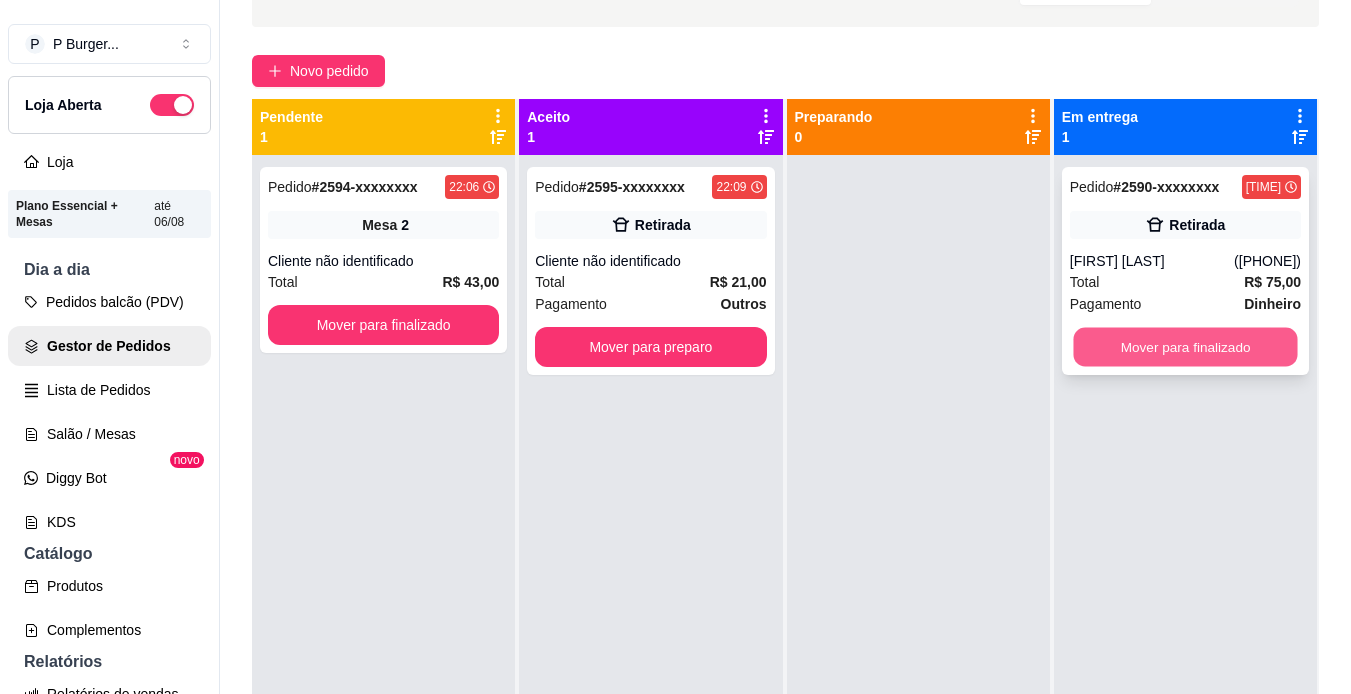 click on "Mover para finalizado" at bounding box center (1185, 347) 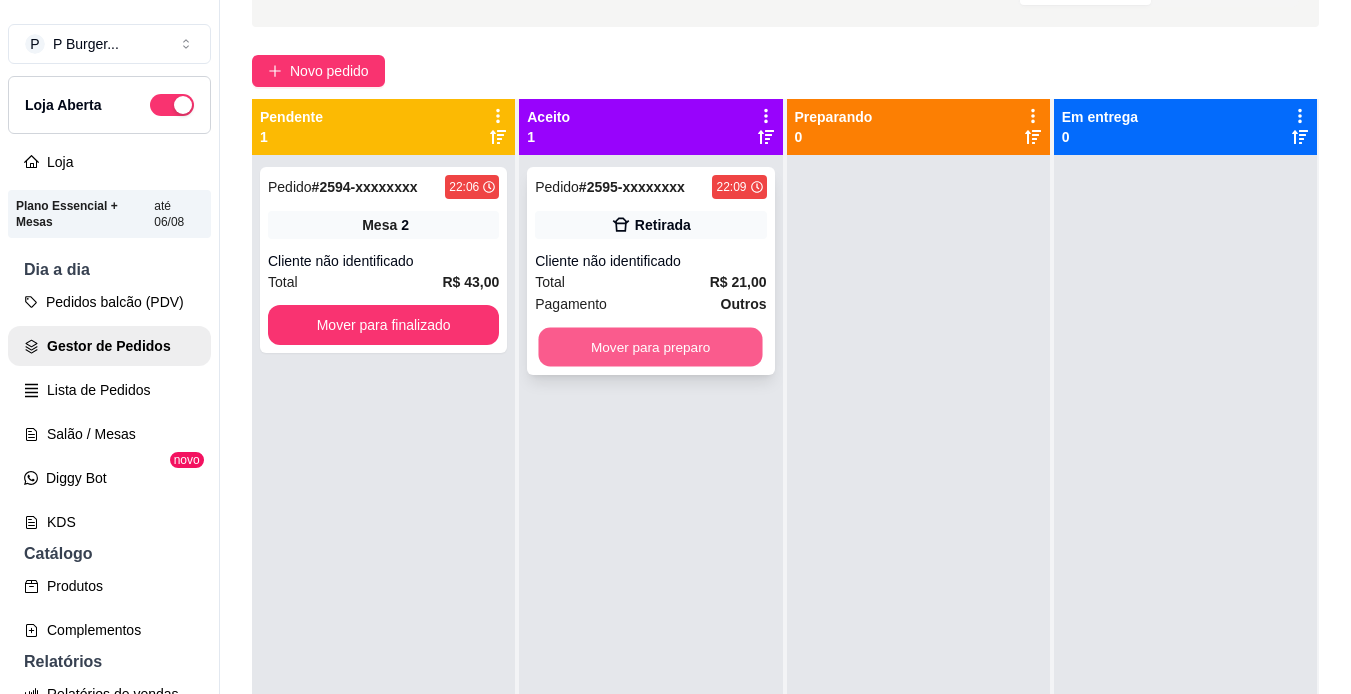click on "Mover para preparo" at bounding box center (651, 347) 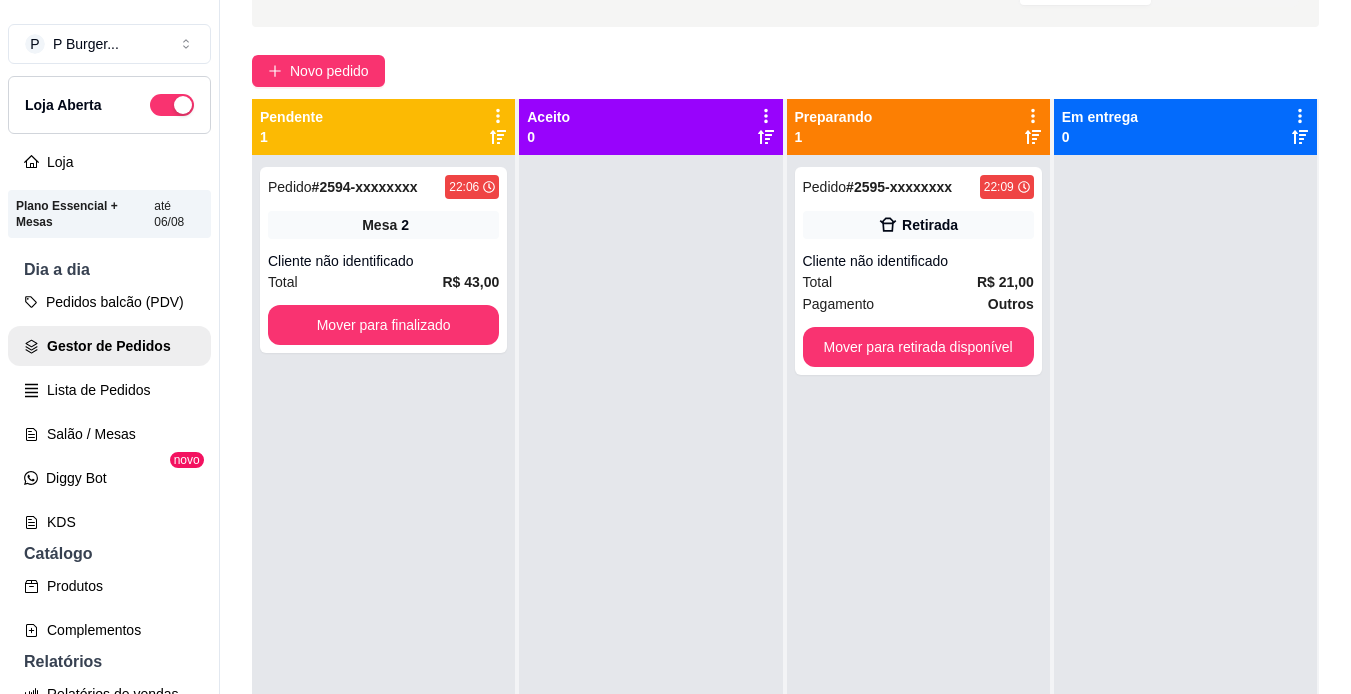click at bounding box center [650, 502] 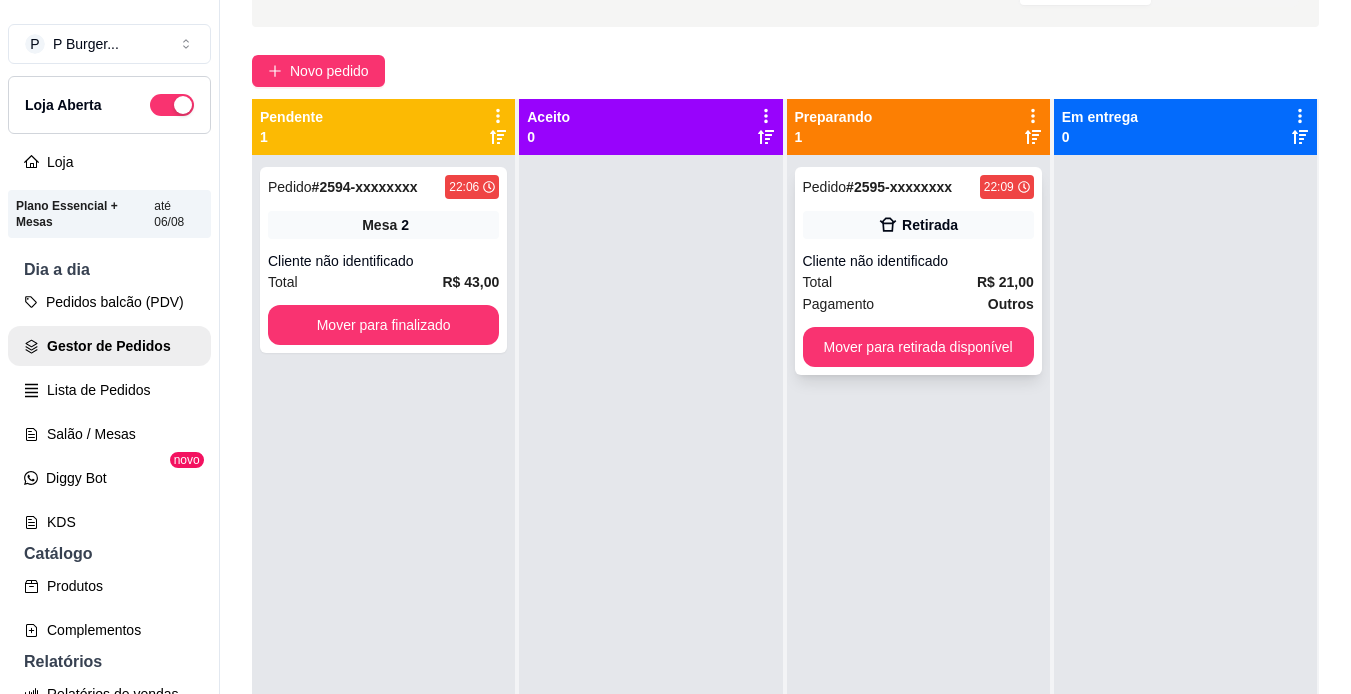 click on "Pagamento" at bounding box center (839, 304) 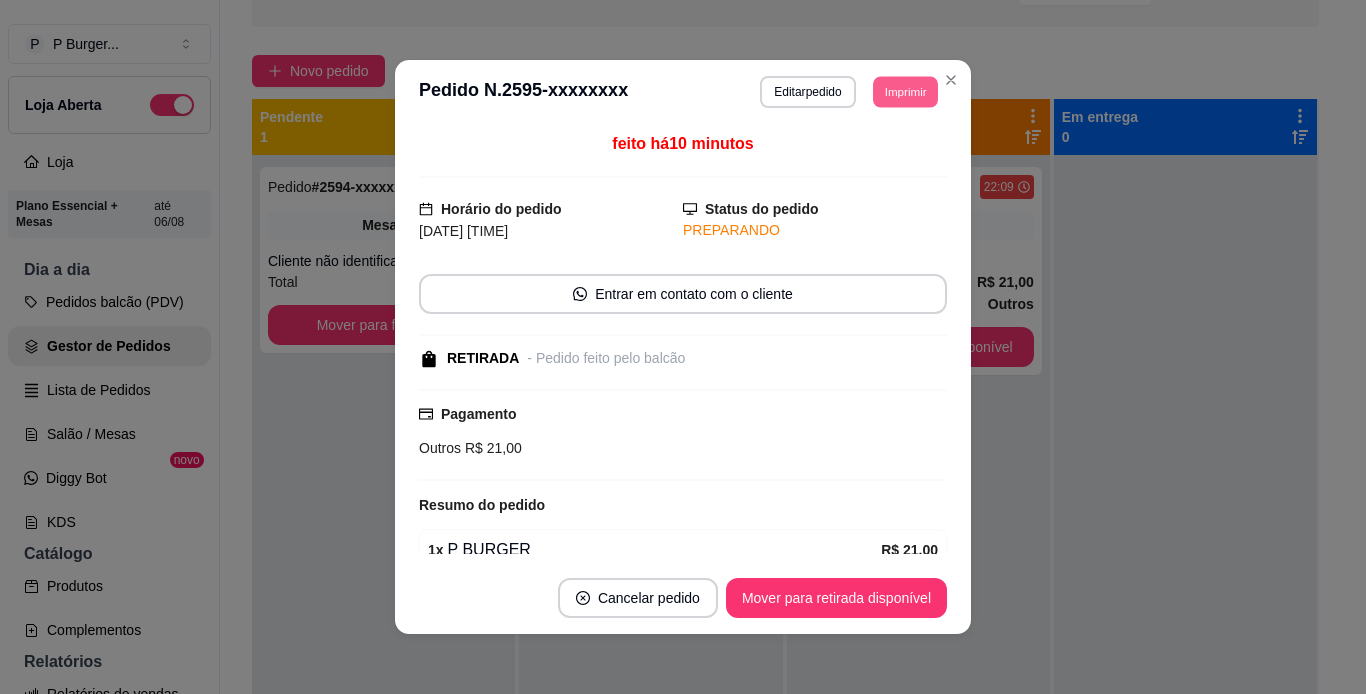 click on "Imprimir" at bounding box center (905, 91) 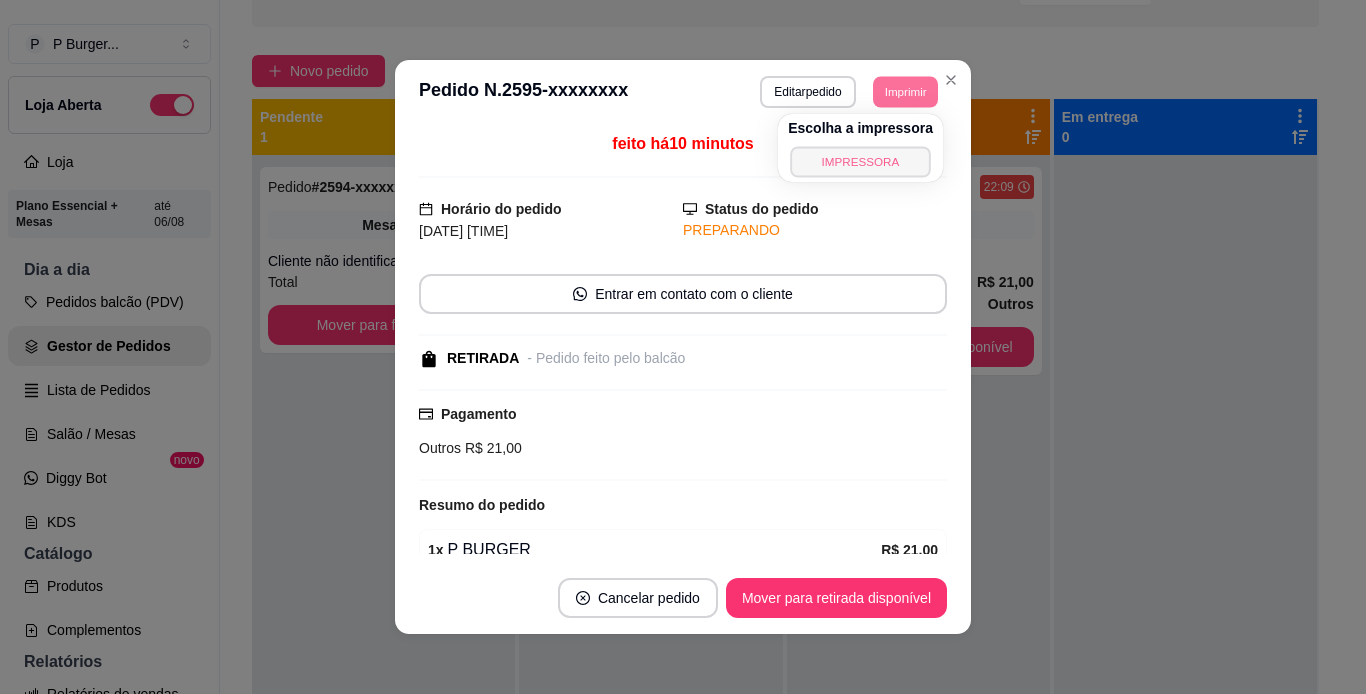 click on "IMPRESSORA" at bounding box center [860, 161] 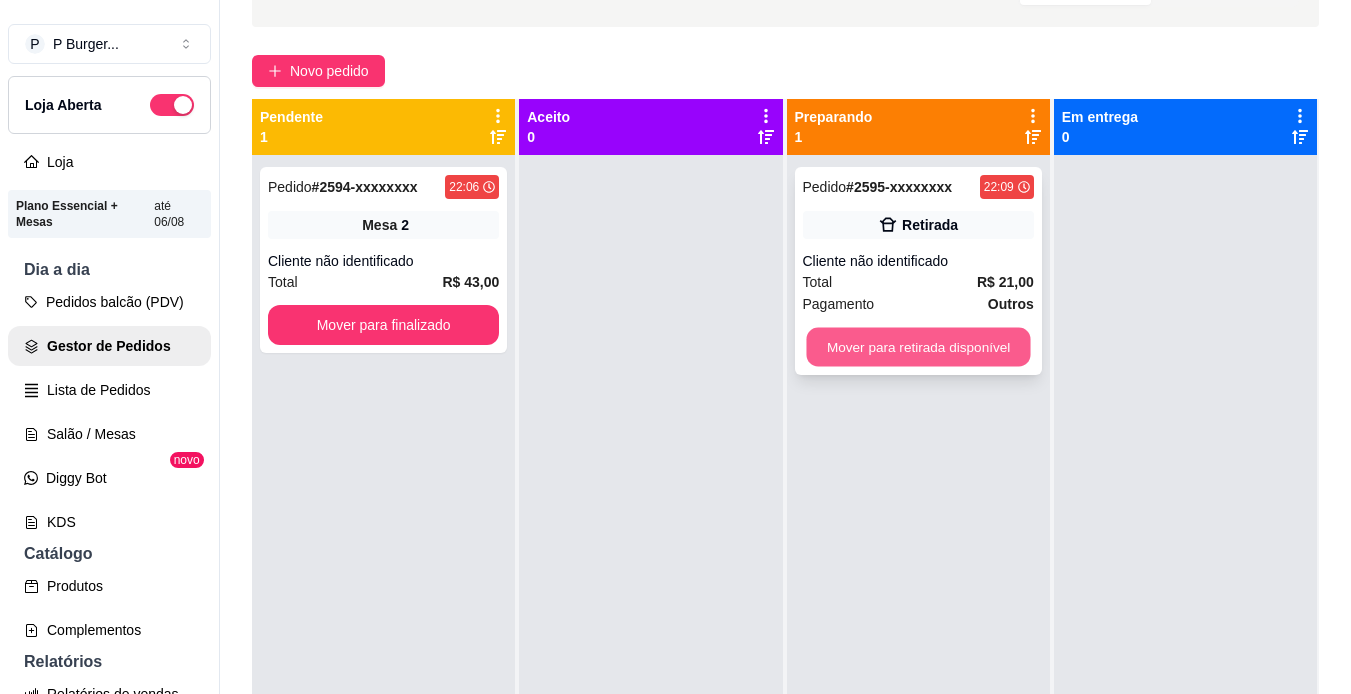 click on "Mover para retirada disponível" at bounding box center (918, 347) 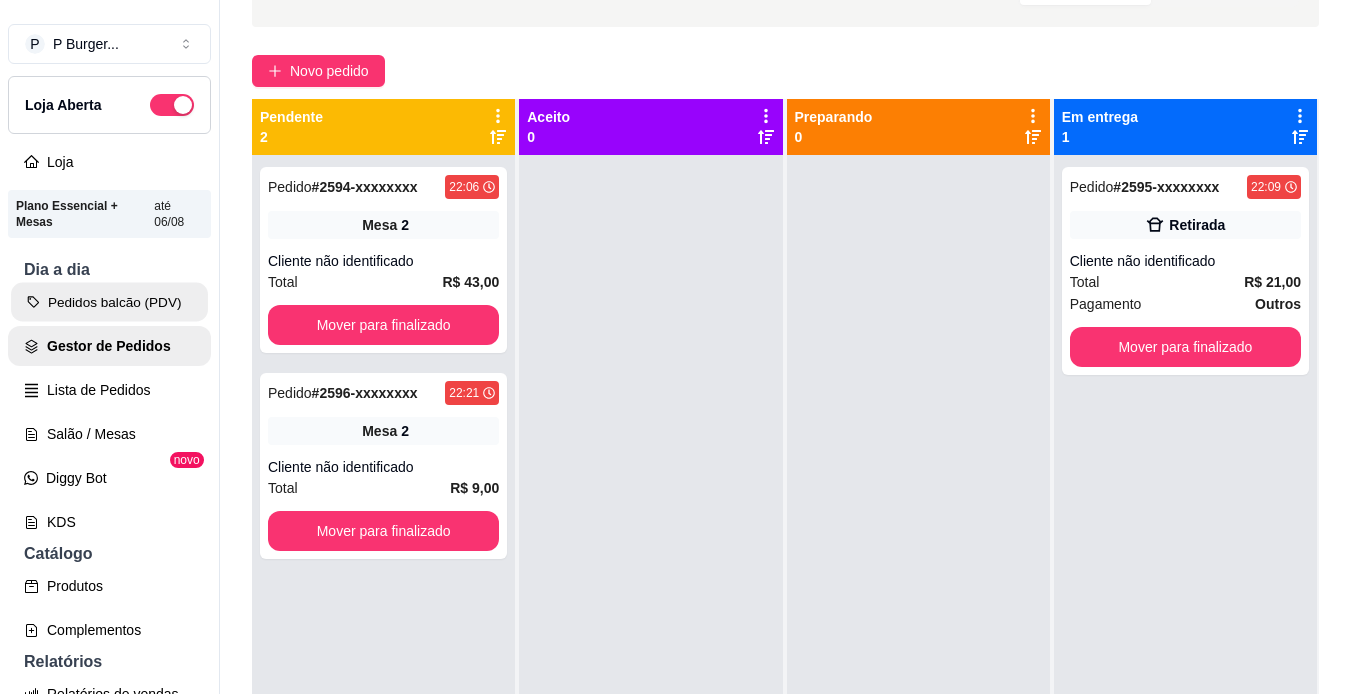 click on "Pedidos balcão (PDV)" at bounding box center [109, 302] 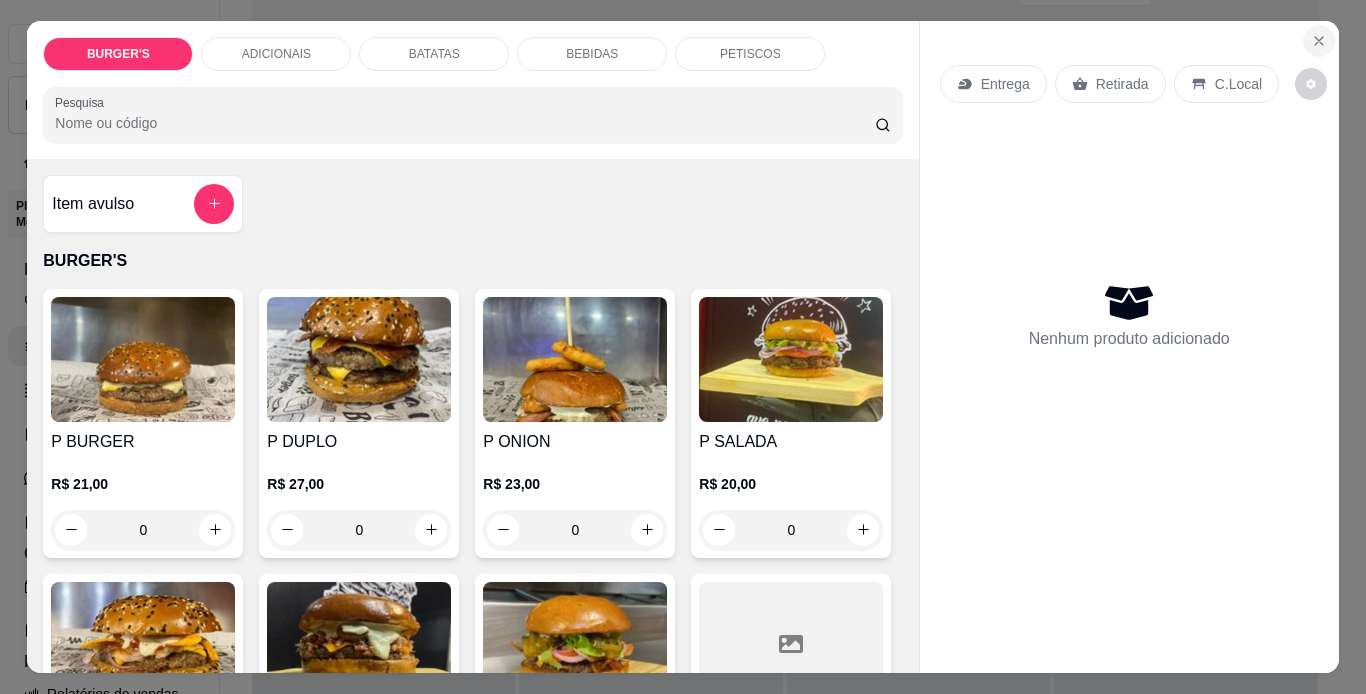 click 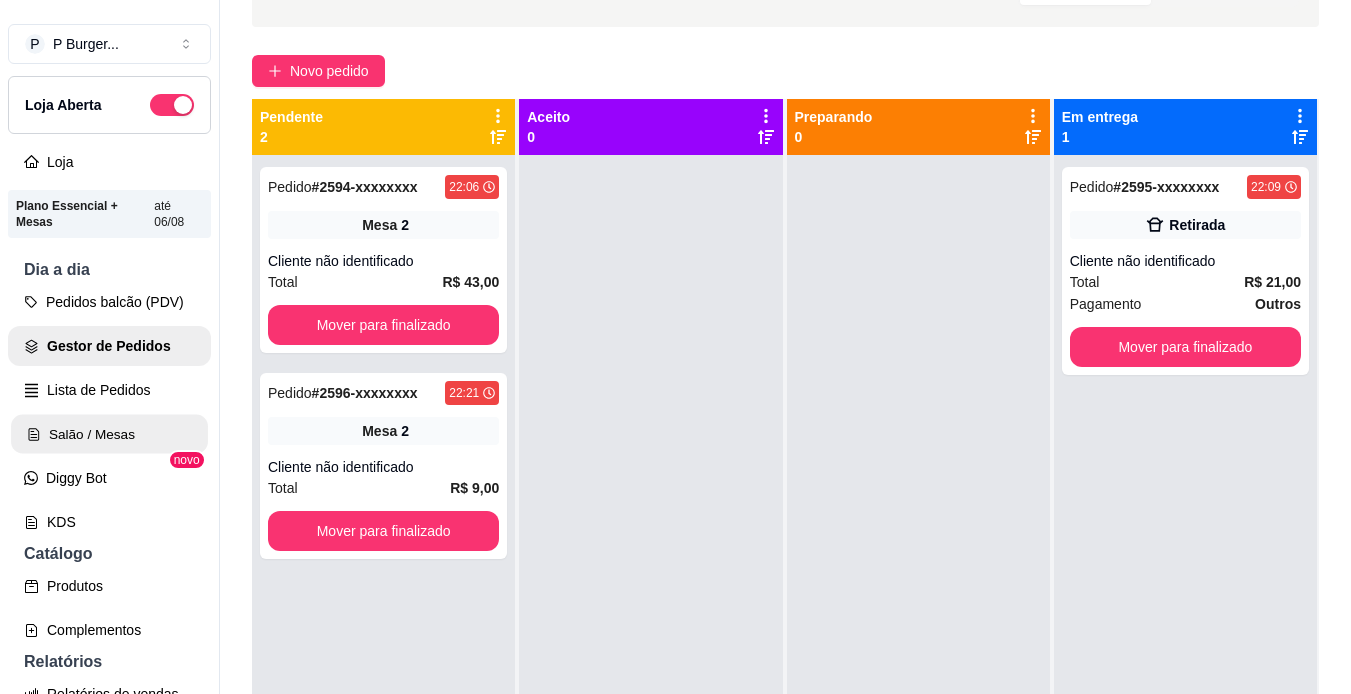 click on "Salão / Mesas" at bounding box center [109, 434] 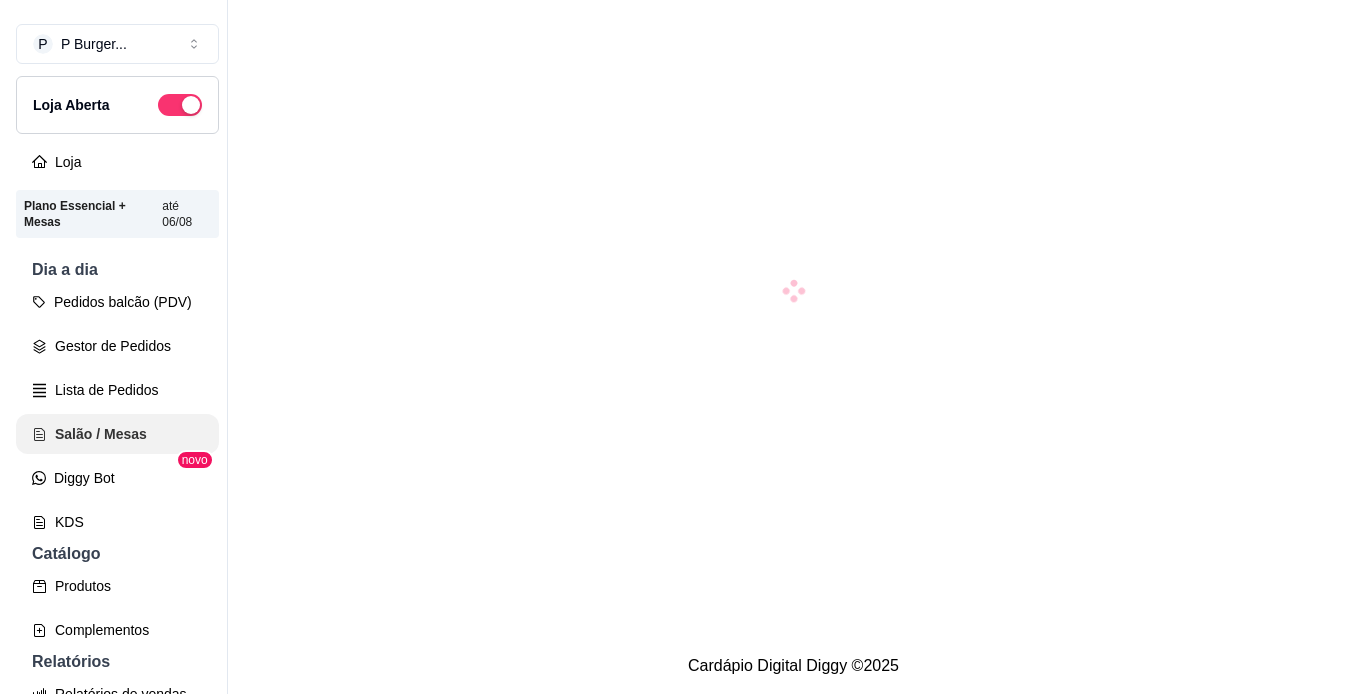 scroll, scrollTop: 0, scrollLeft: 0, axis: both 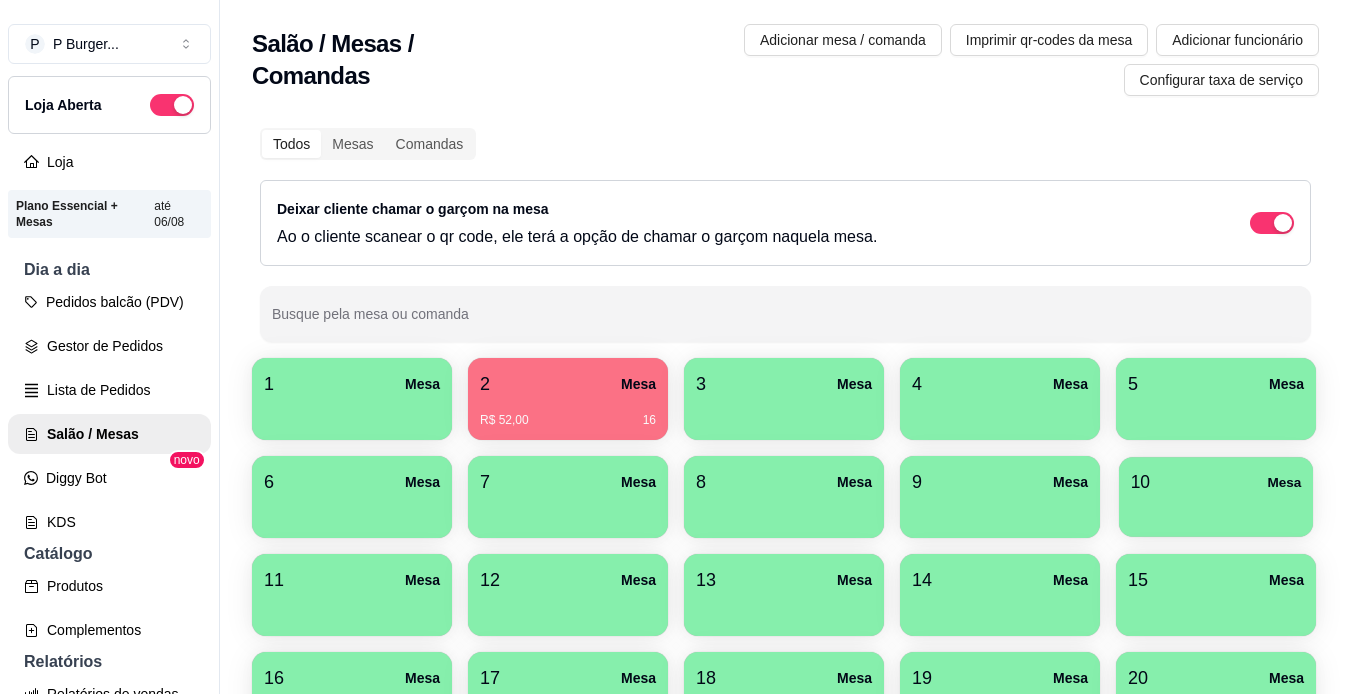 click at bounding box center (1216, 510) 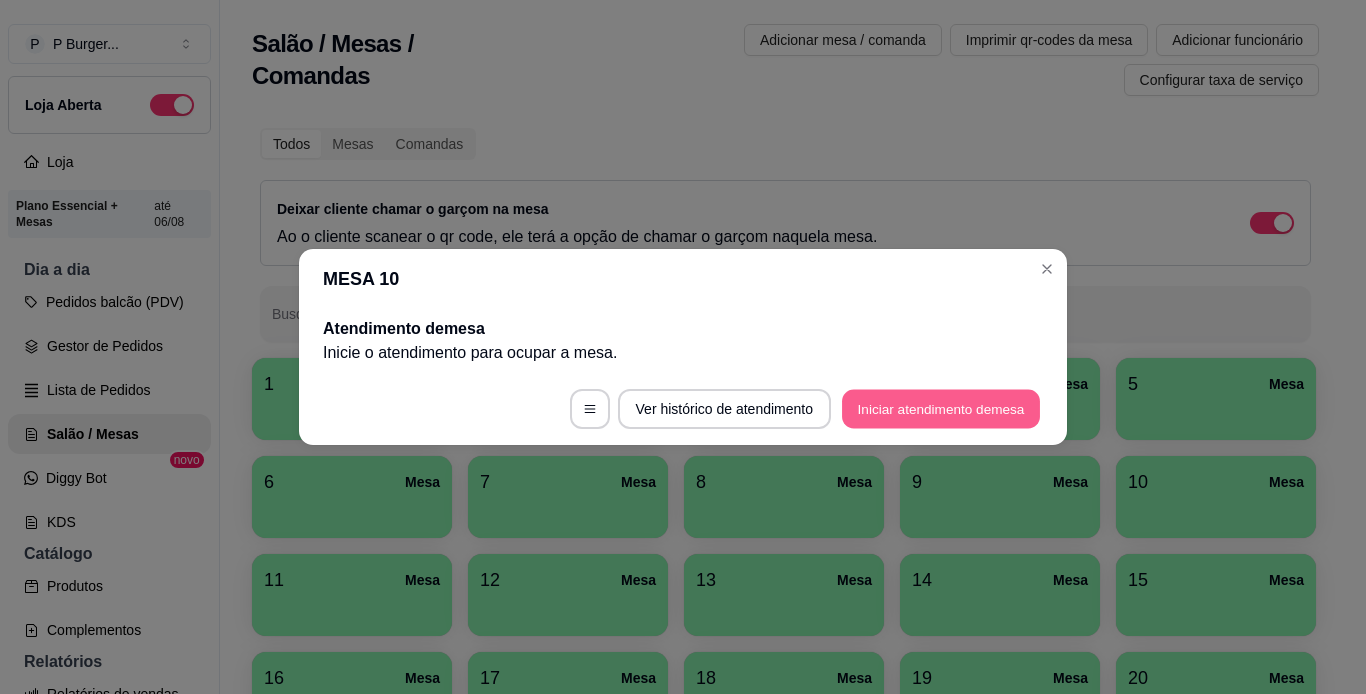 click on "Iniciar atendimento de  mesa" at bounding box center (941, 409) 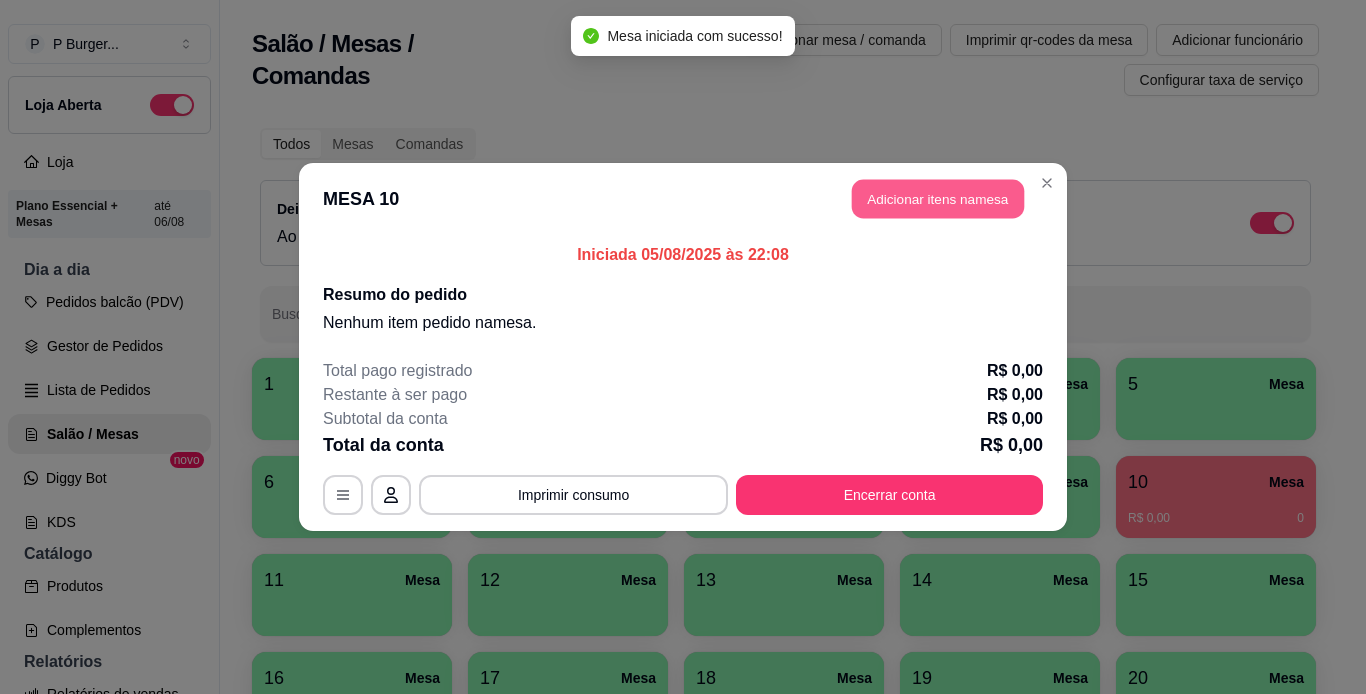 click on "Adicionar itens na  mesa" at bounding box center [938, 199] 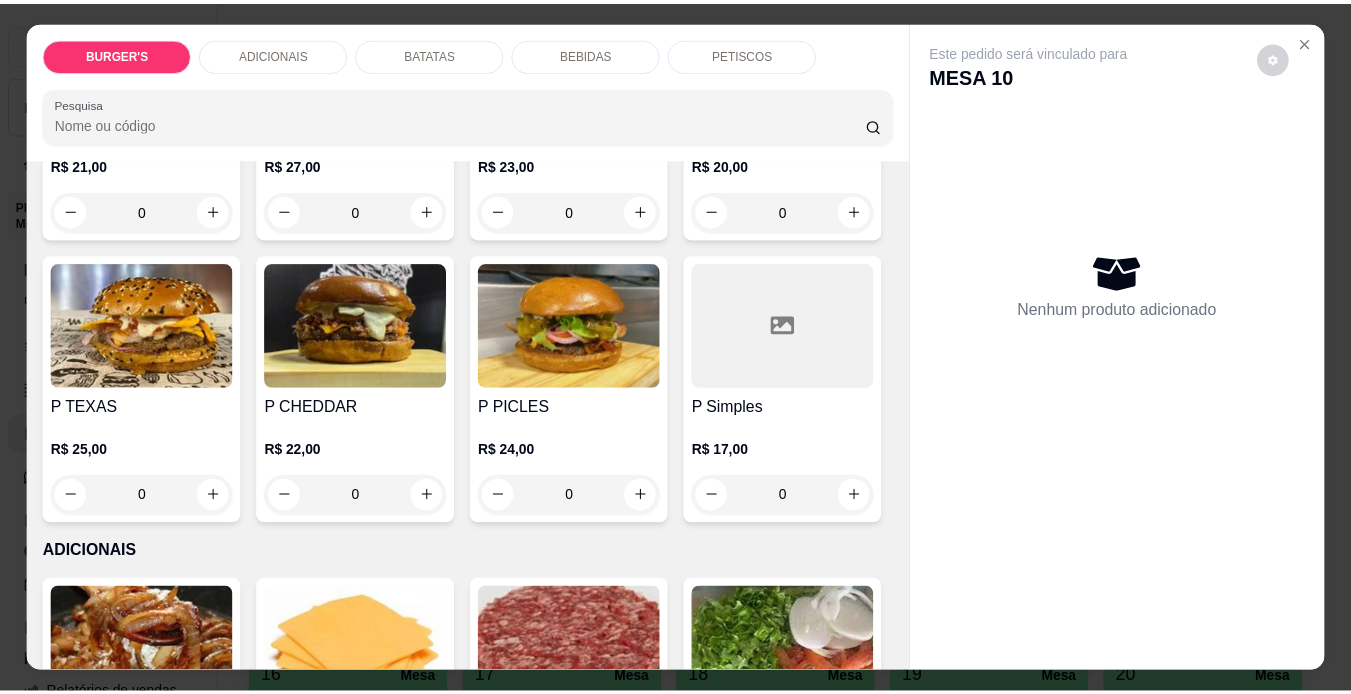 scroll, scrollTop: 360, scrollLeft: 0, axis: vertical 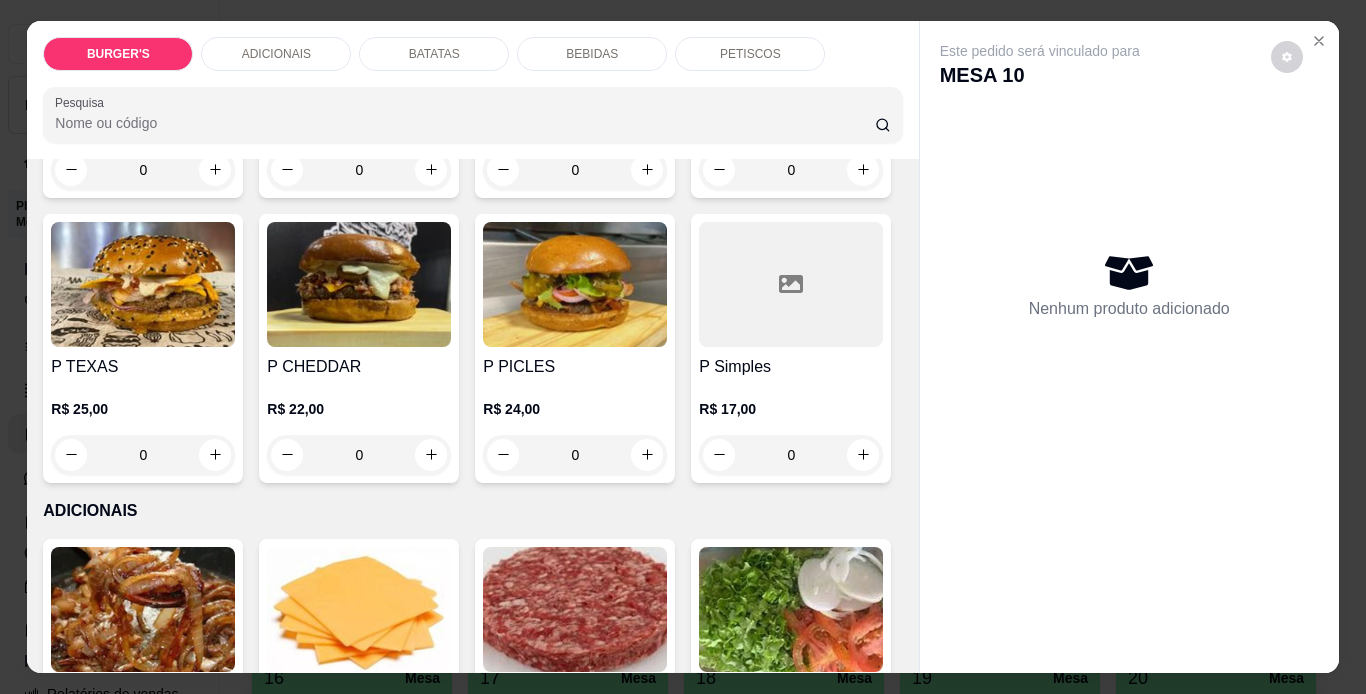 click at bounding box center (791, -1) 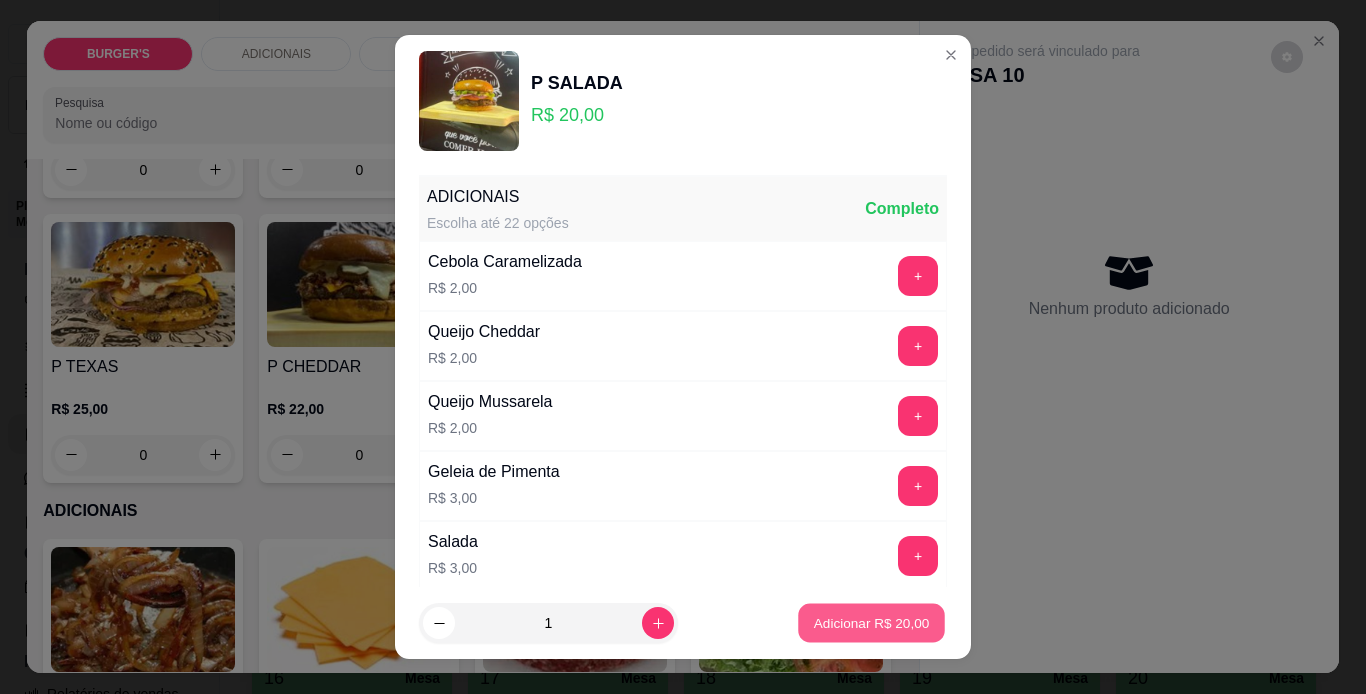 click on "Adicionar   R$ 20,00" at bounding box center (871, 623) 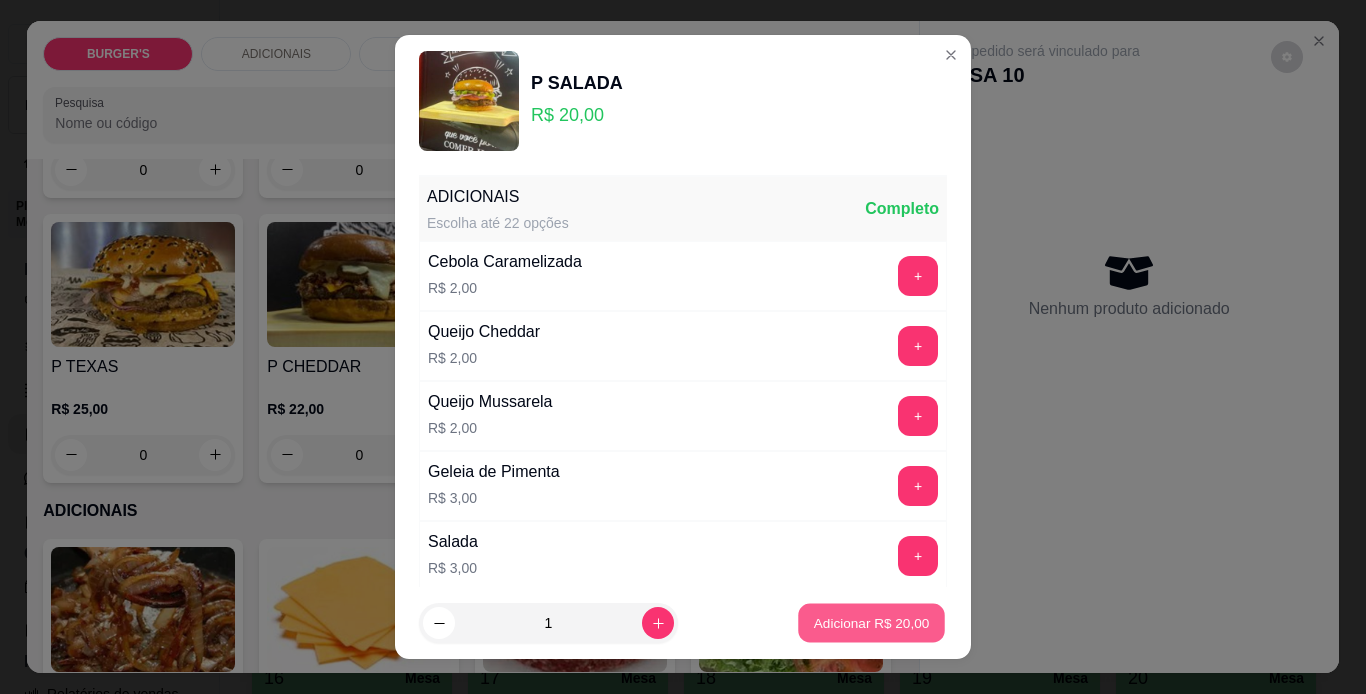 type on "1" 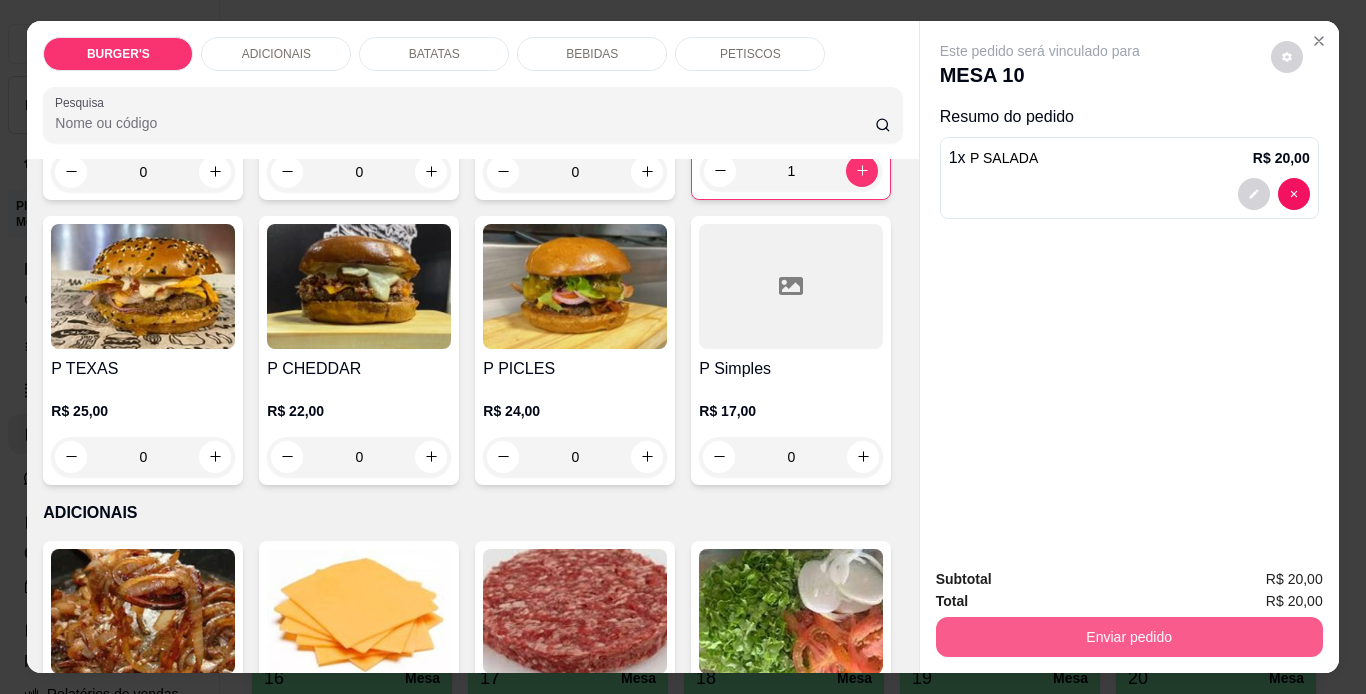 click on "Enviar pedido" at bounding box center (1129, 637) 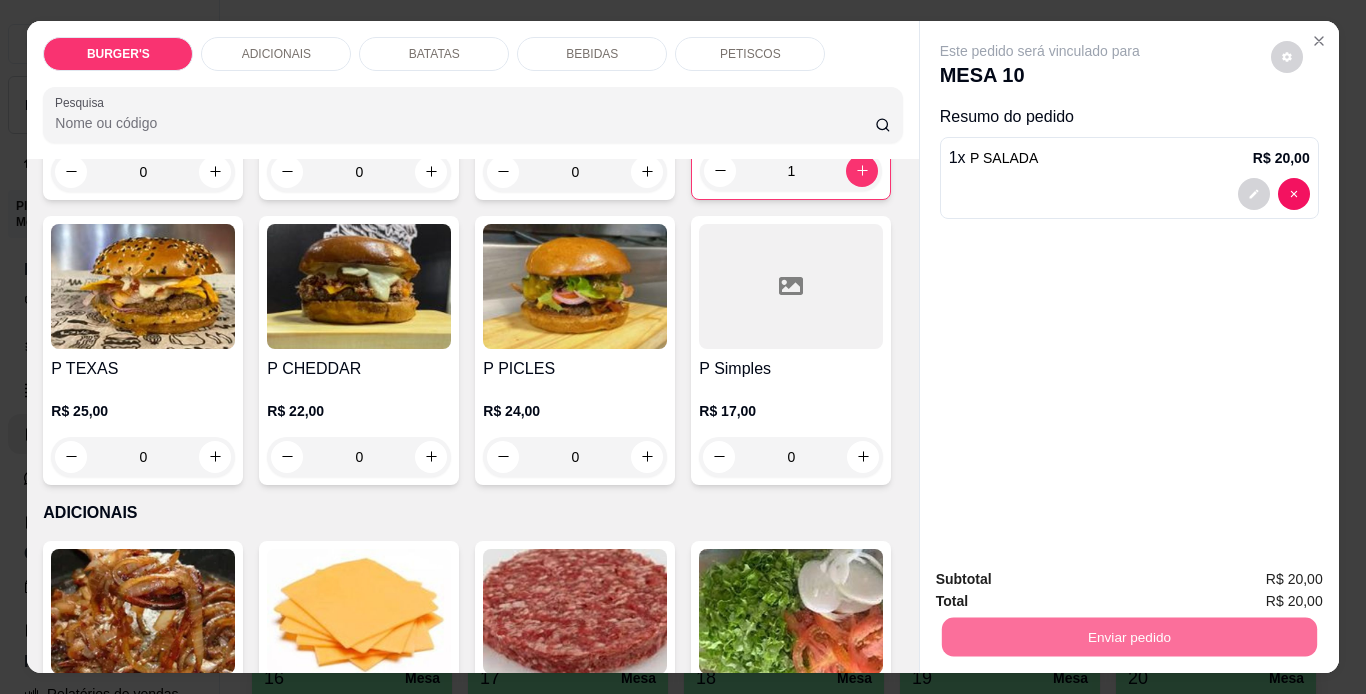 click on "Não registrar e enviar pedido" at bounding box center [1063, 580] 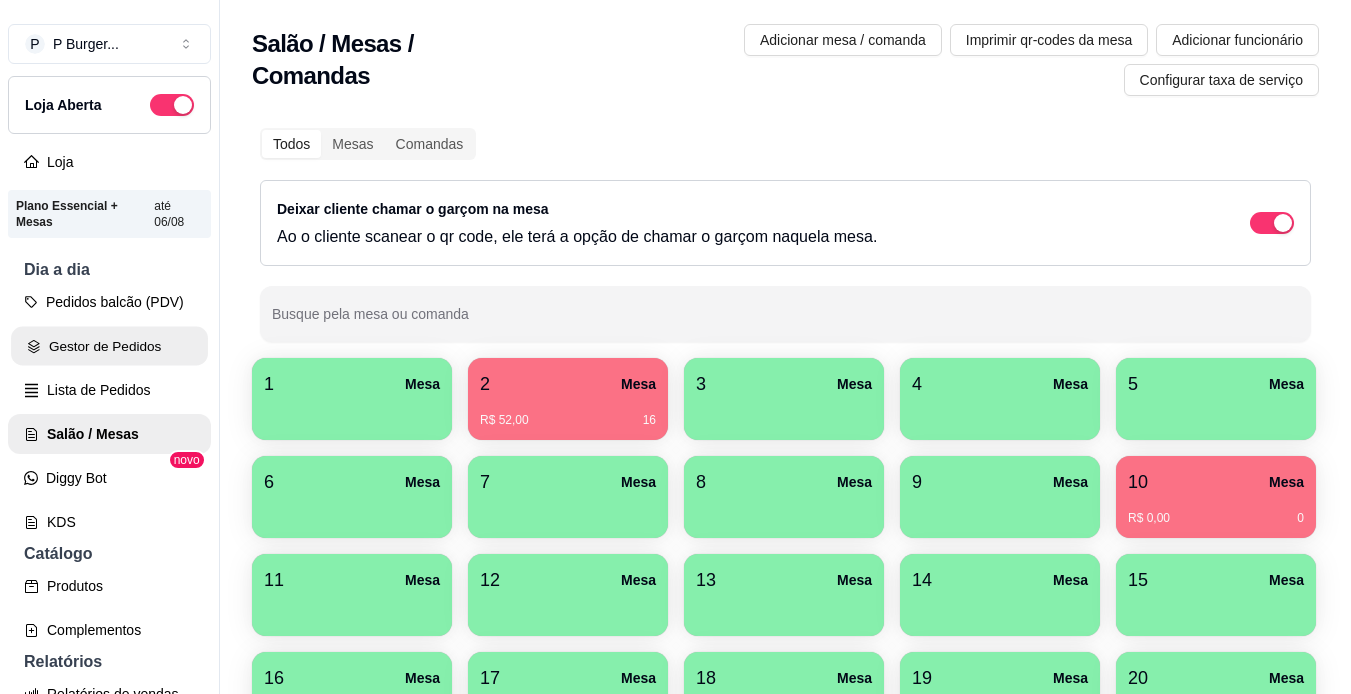 click on "Gestor de Pedidos" at bounding box center [109, 346] 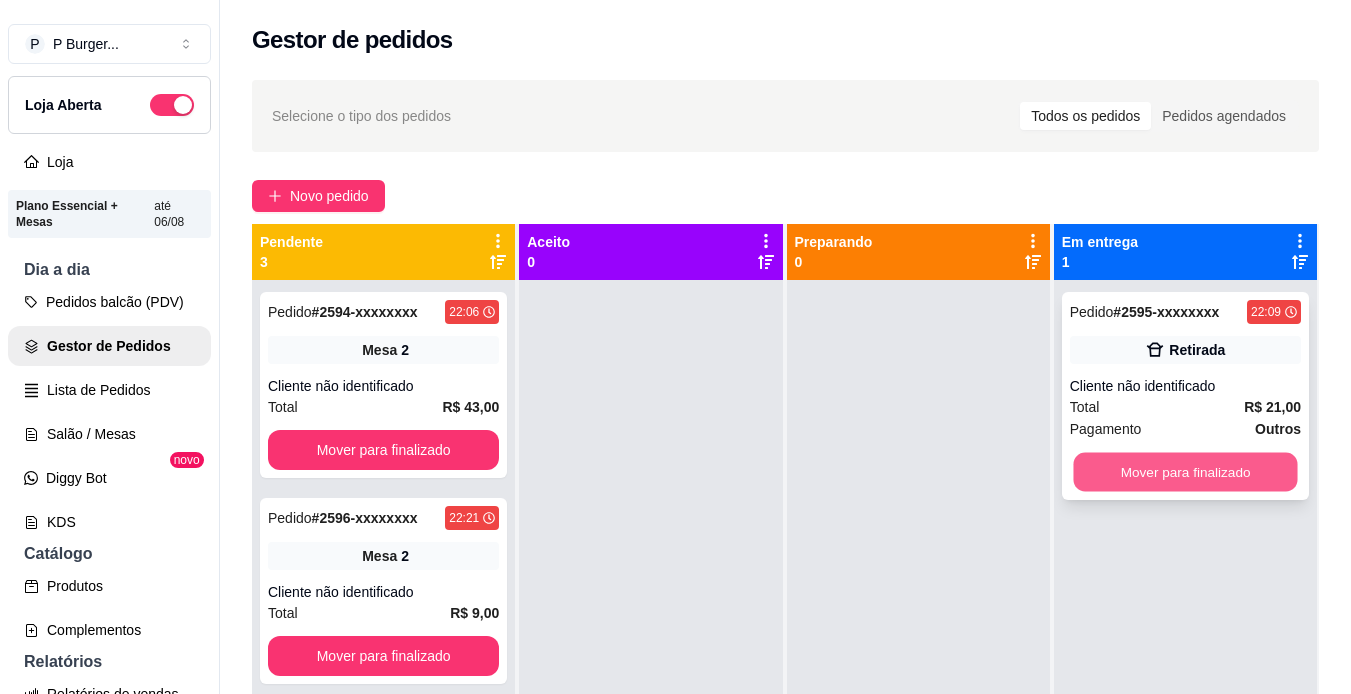 click on "Mover para finalizado" at bounding box center (1185, 472) 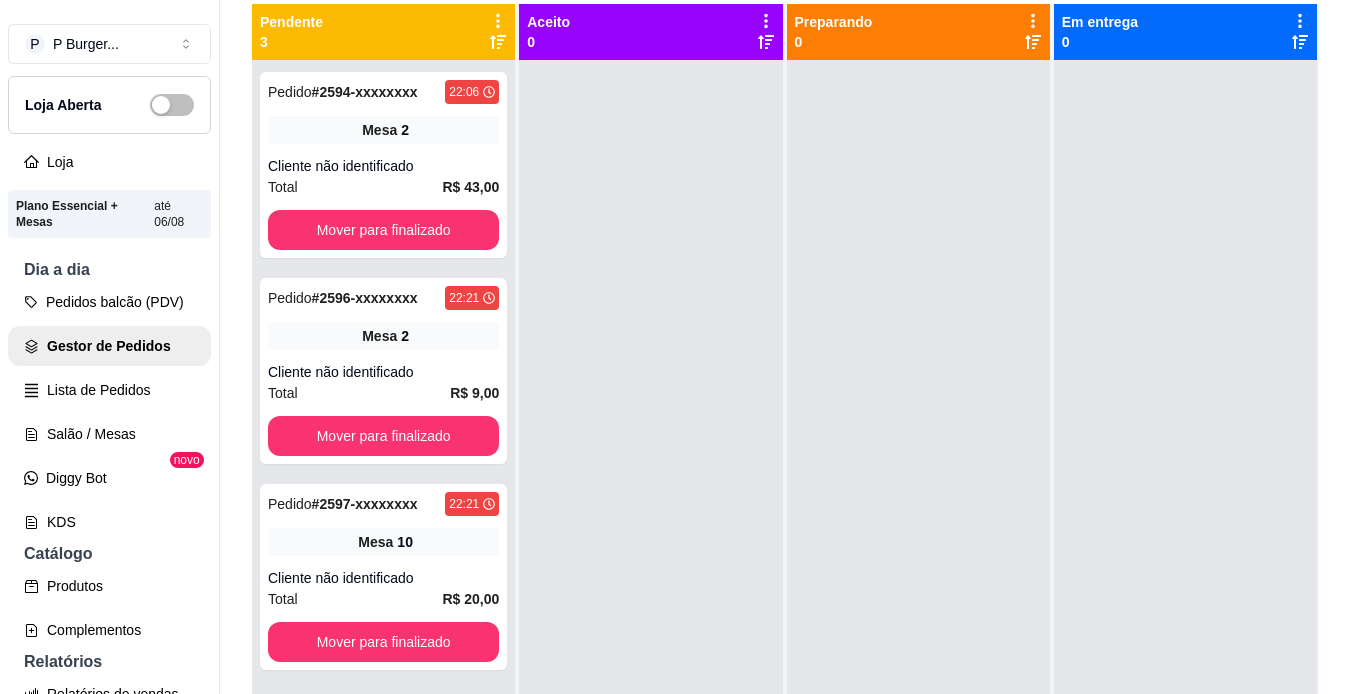 scroll, scrollTop: 319, scrollLeft: 0, axis: vertical 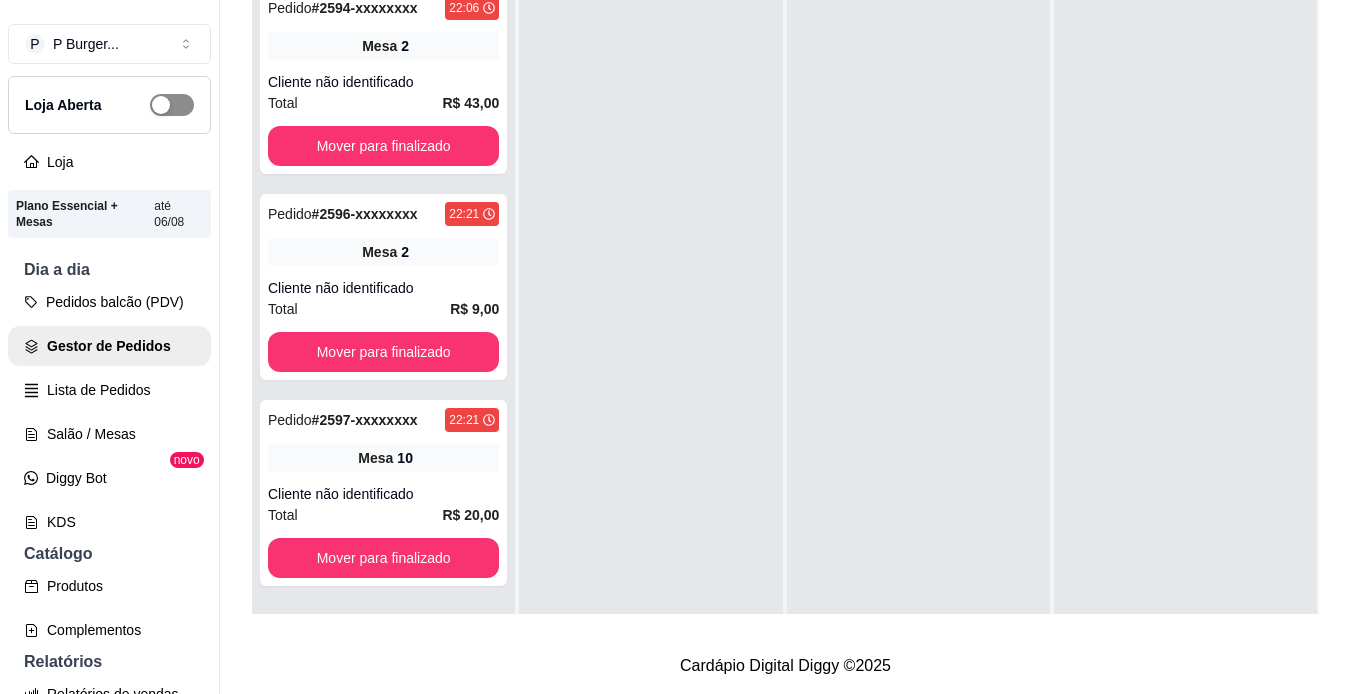 click at bounding box center (172, 105) 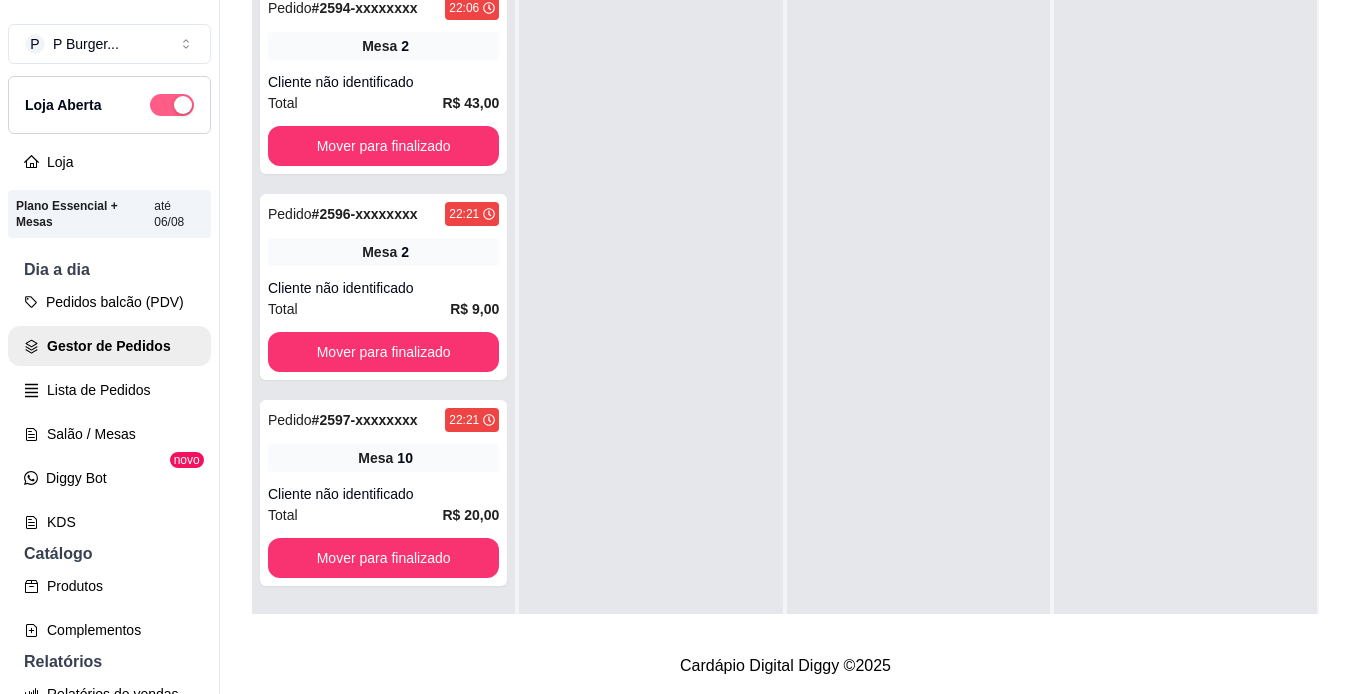 click at bounding box center [172, 105] 